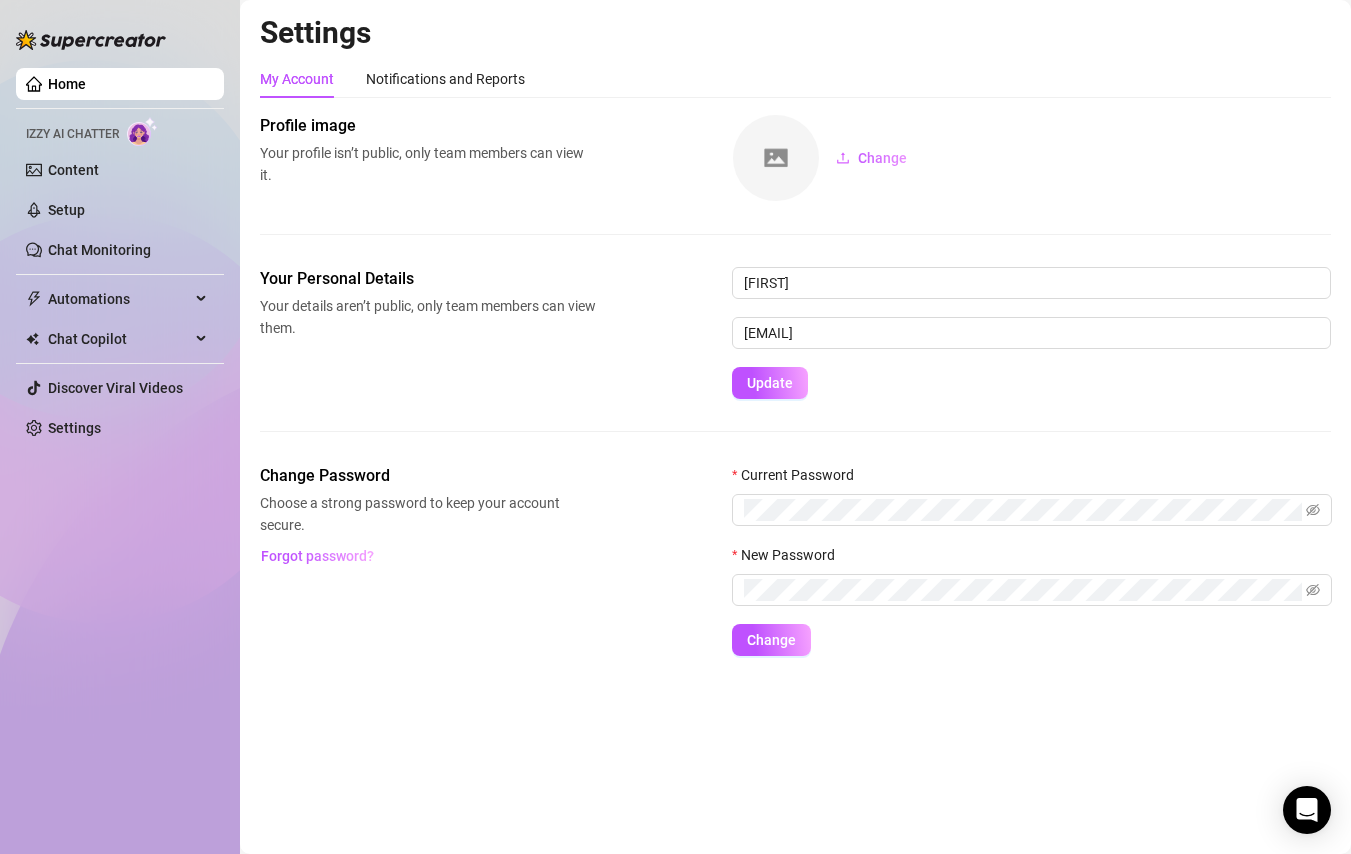 scroll, scrollTop: 0, scrollLeft: 0, axis: both 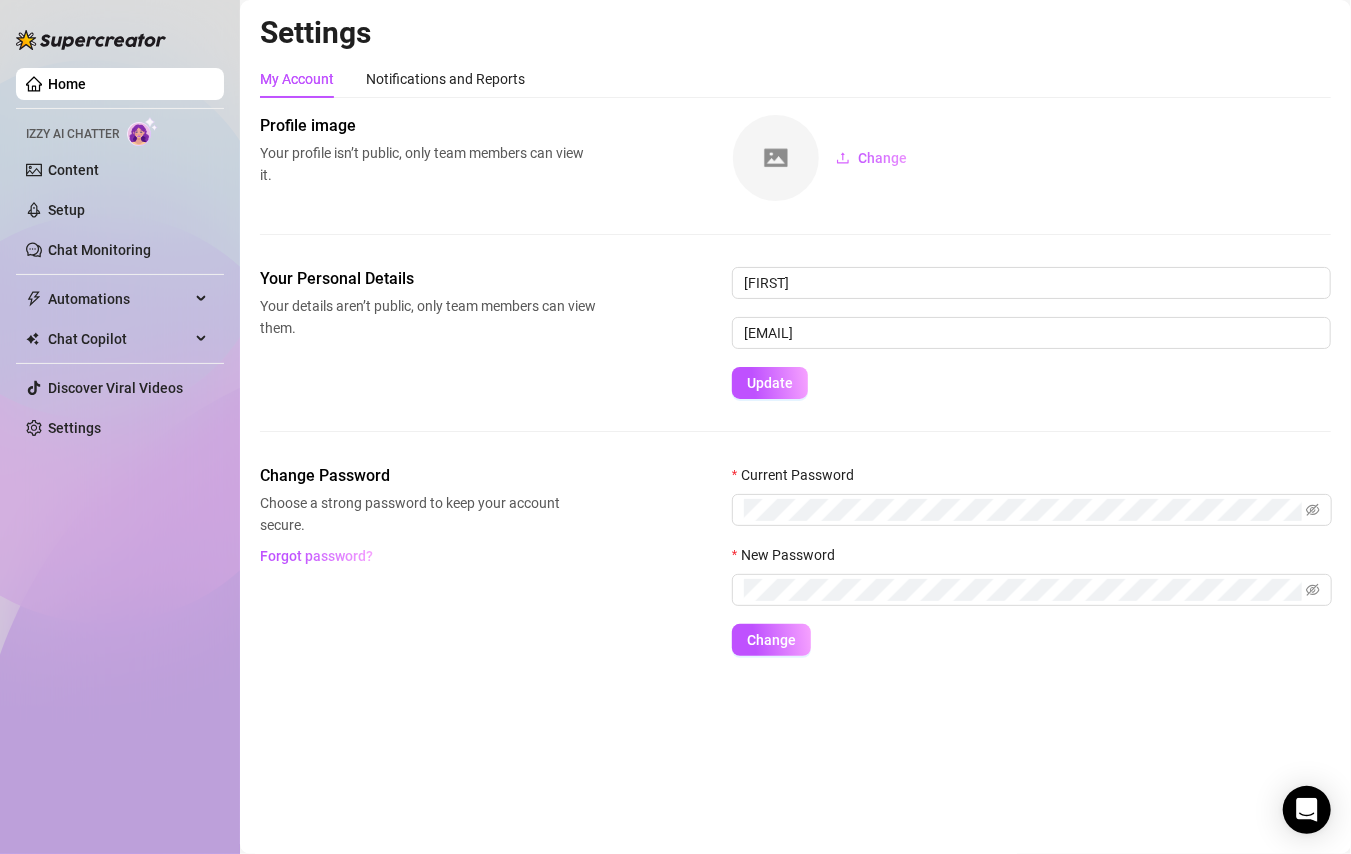 click at bounding box center [776, 158] 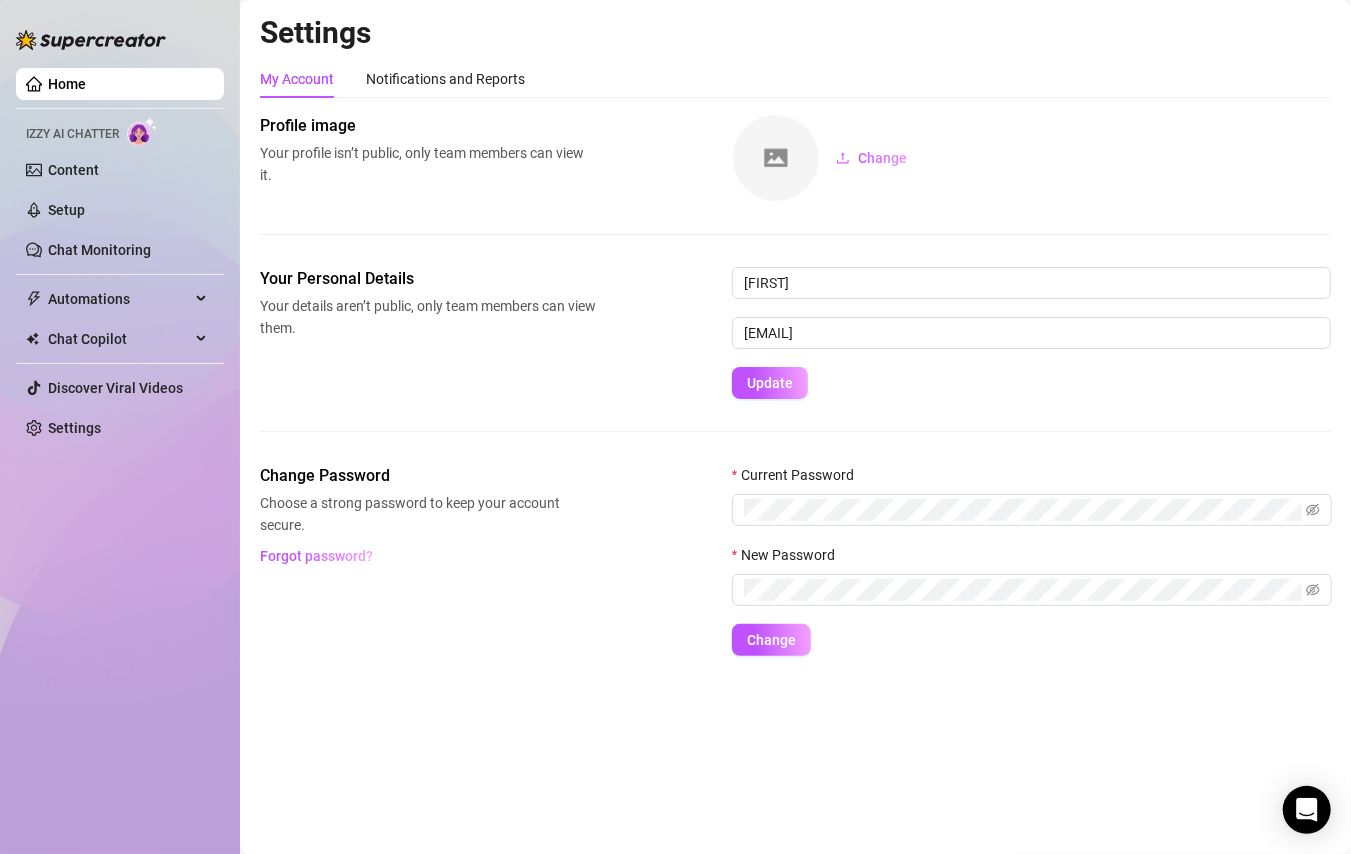 click on "Change" at bounding box center [882, 158] 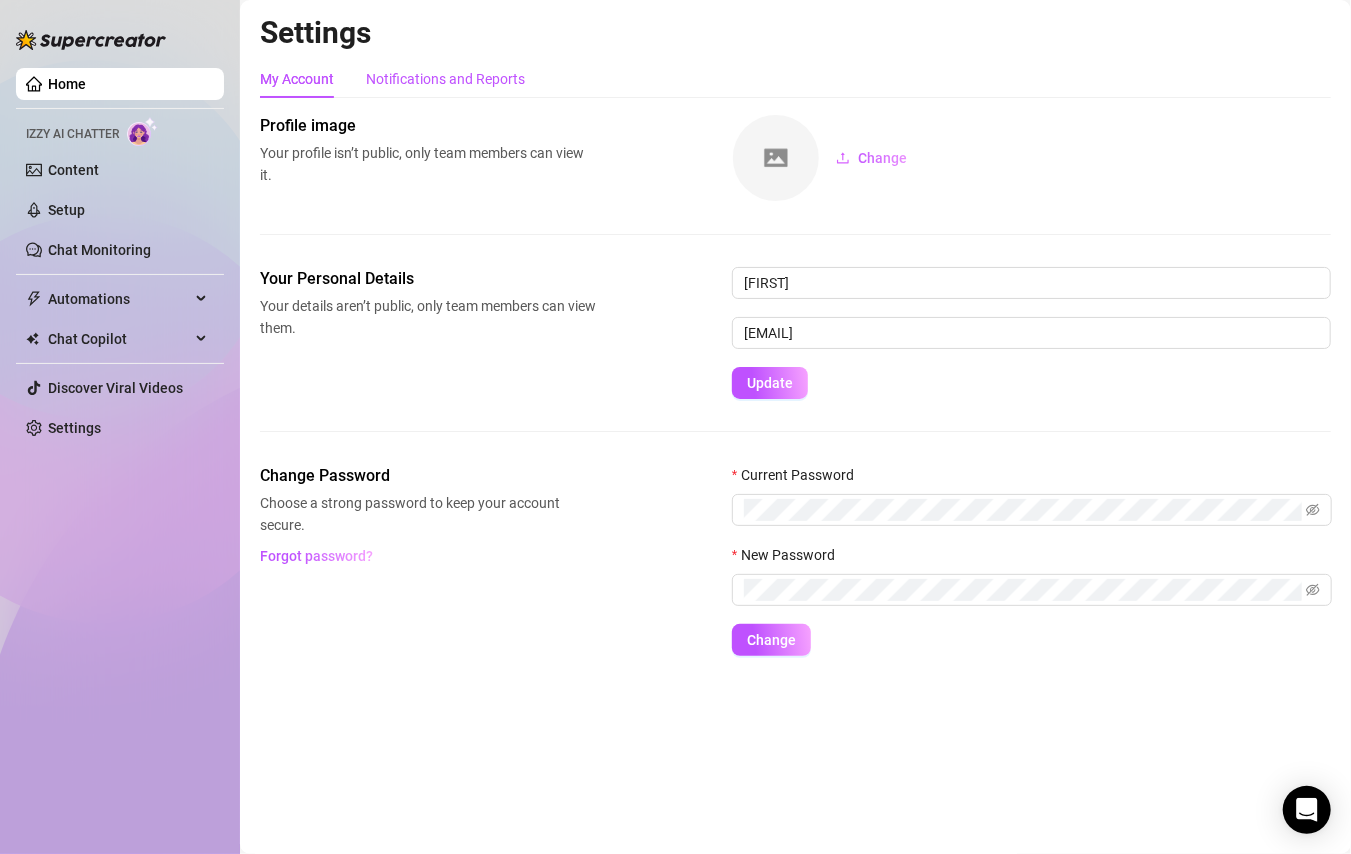 click on "Notifications and Reports" at bounding box center (445, 79) 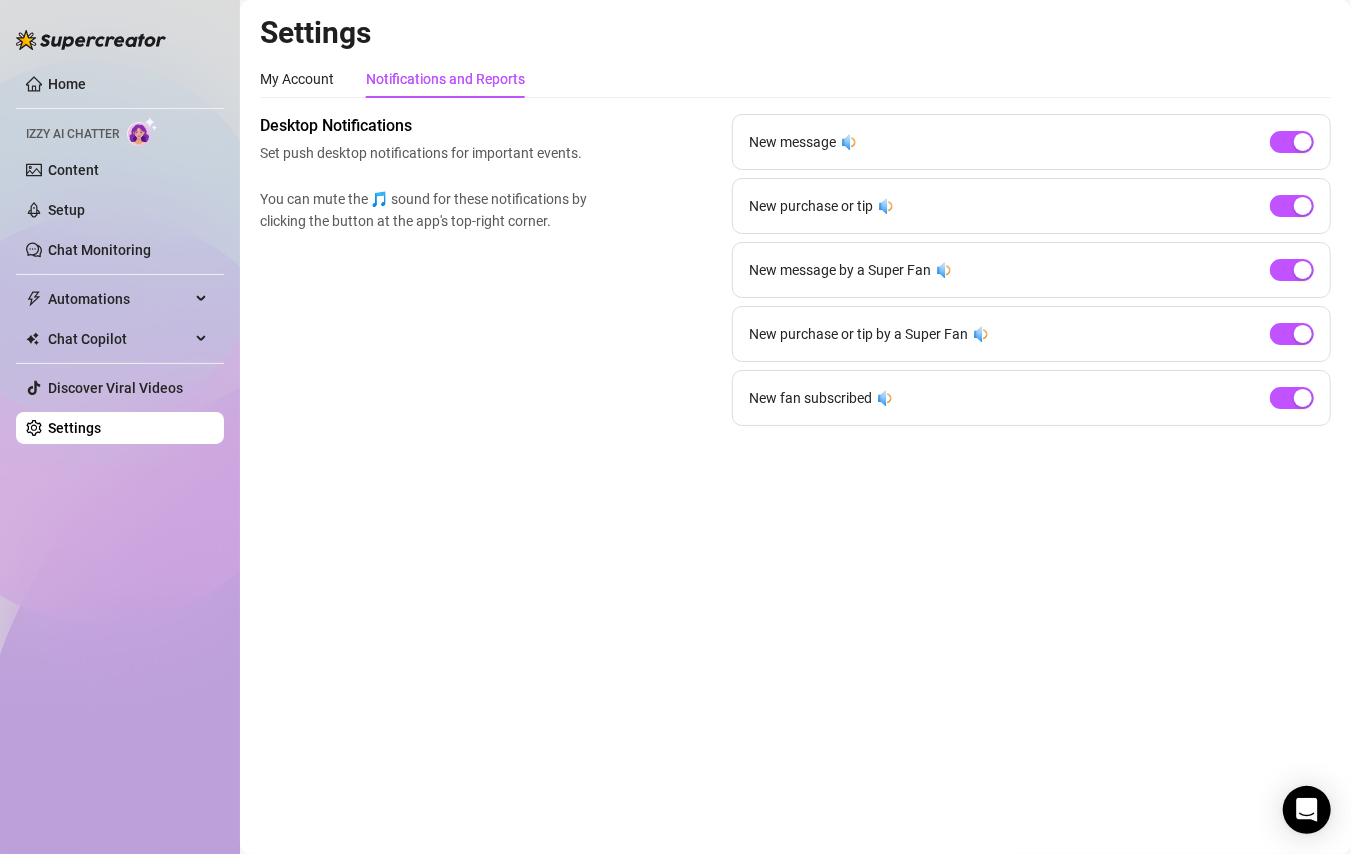 click at bounding box center (1303, 398) 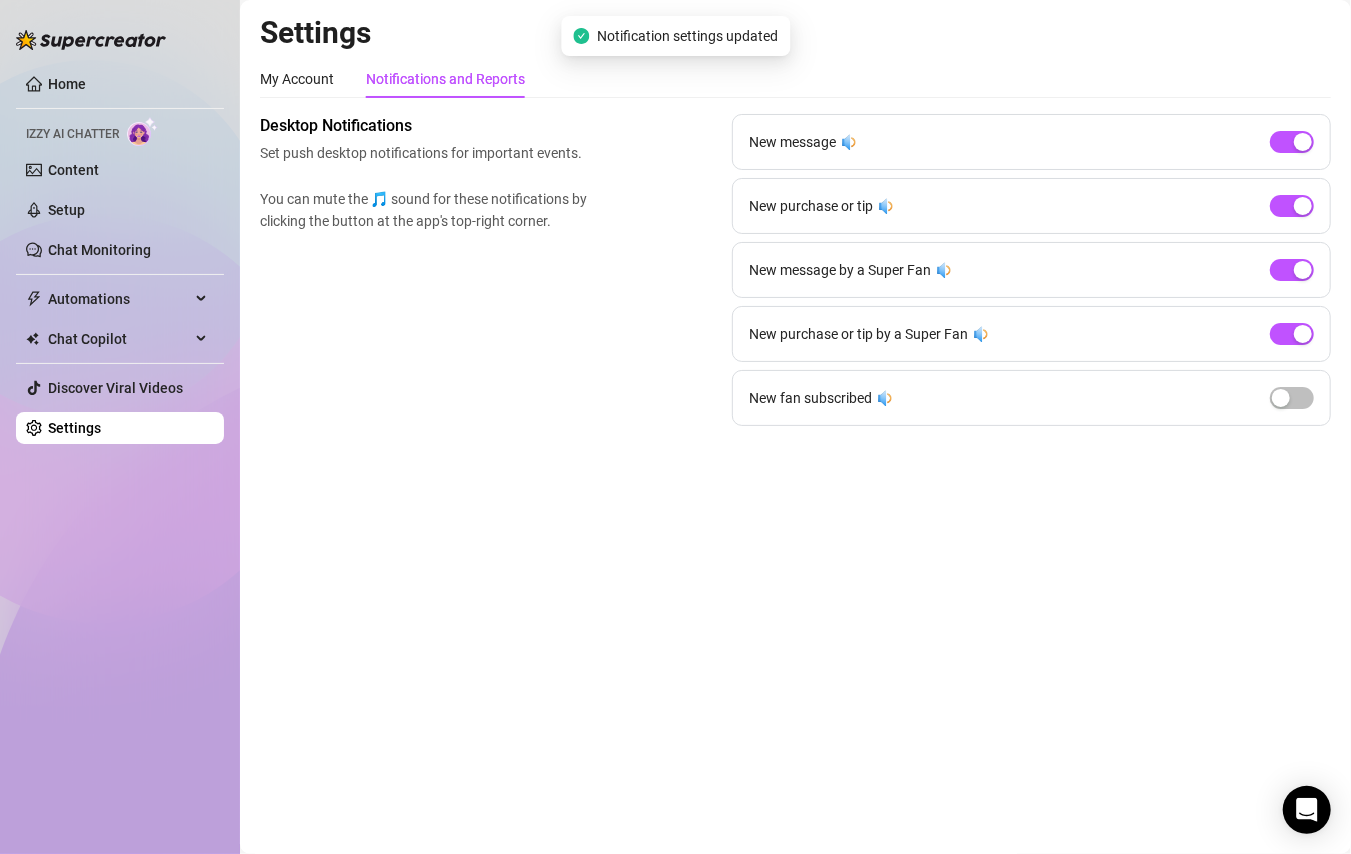click at bounding box center (1303, 334) 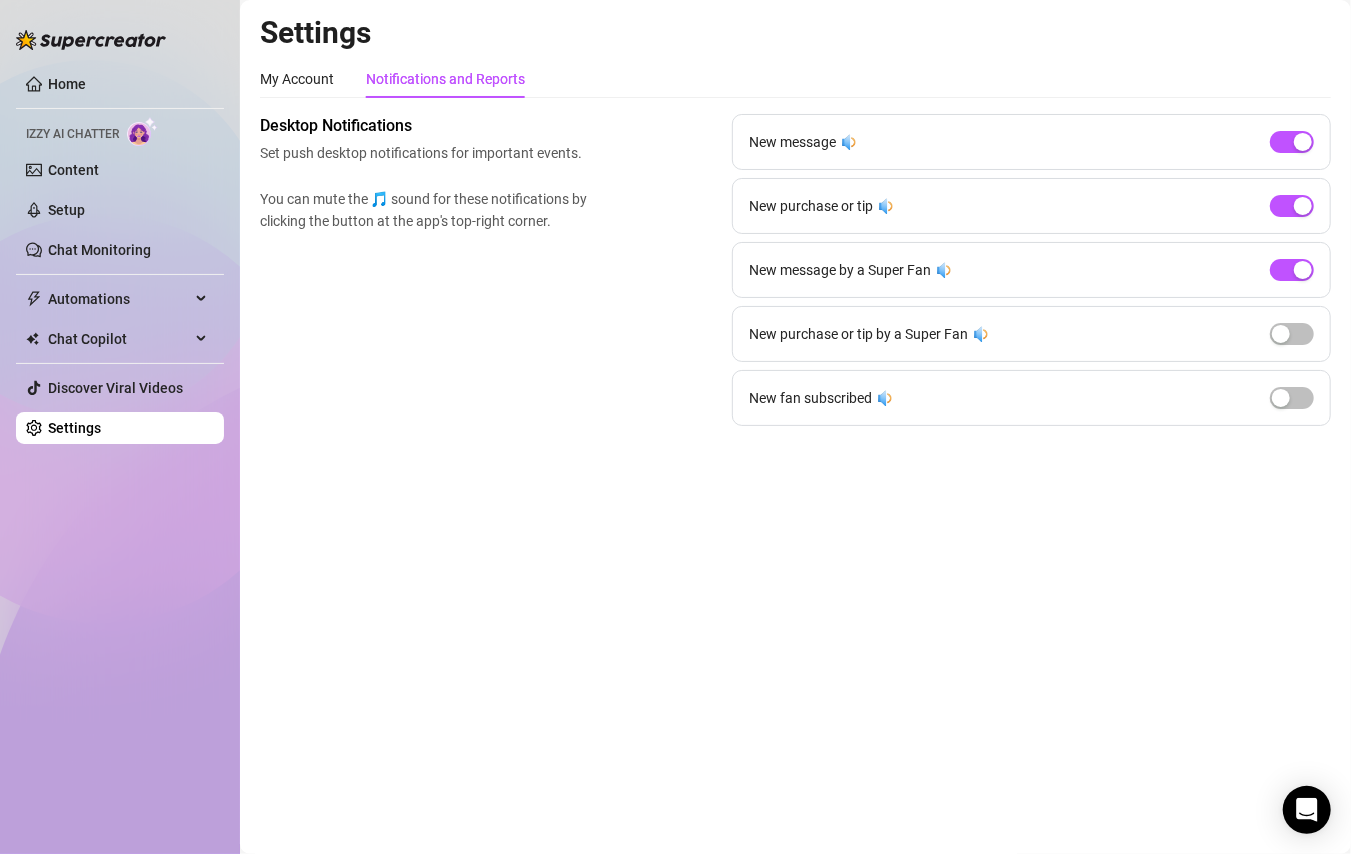 click at bounding box center (1303, 270) 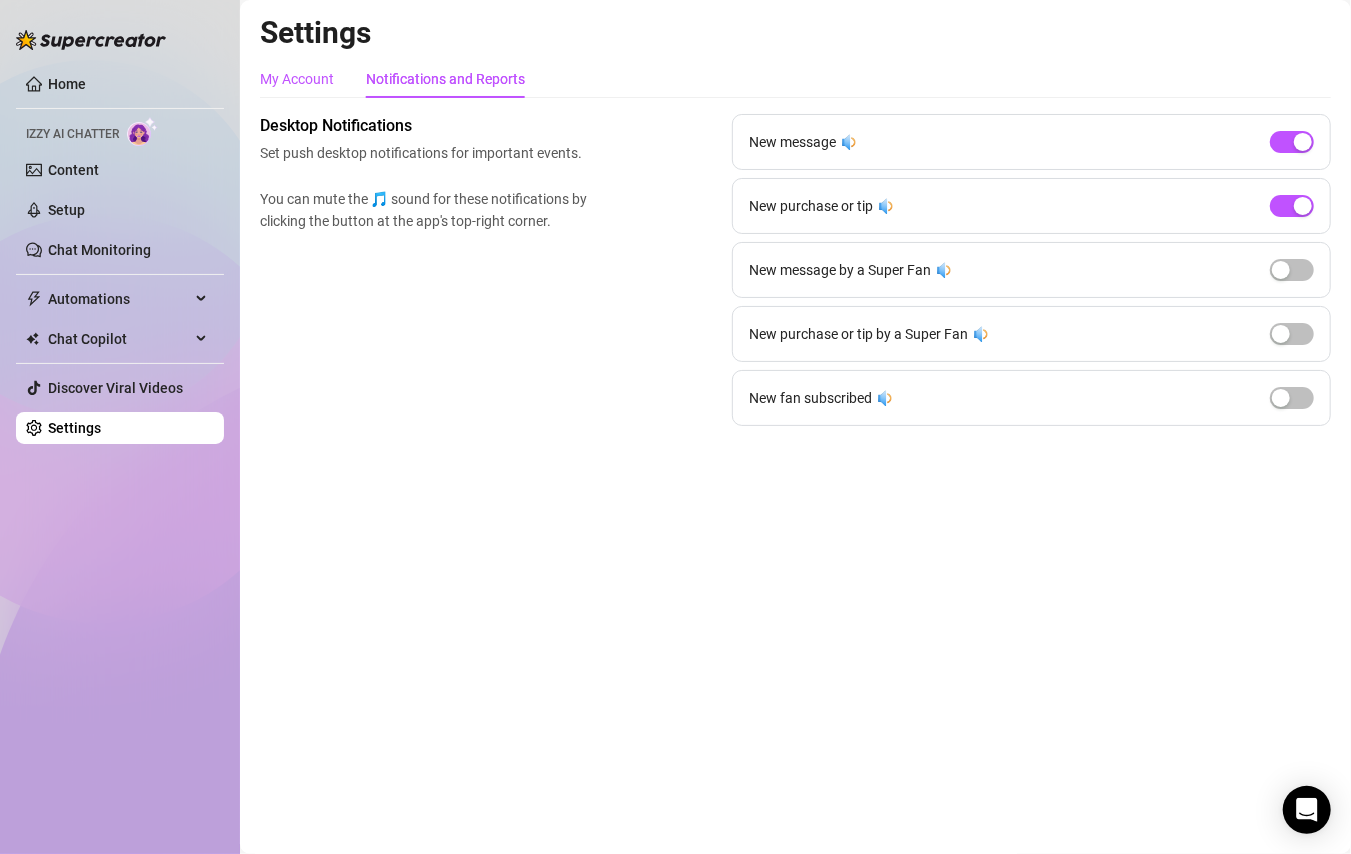 click on "My Account" at bounding box center (297, 79) 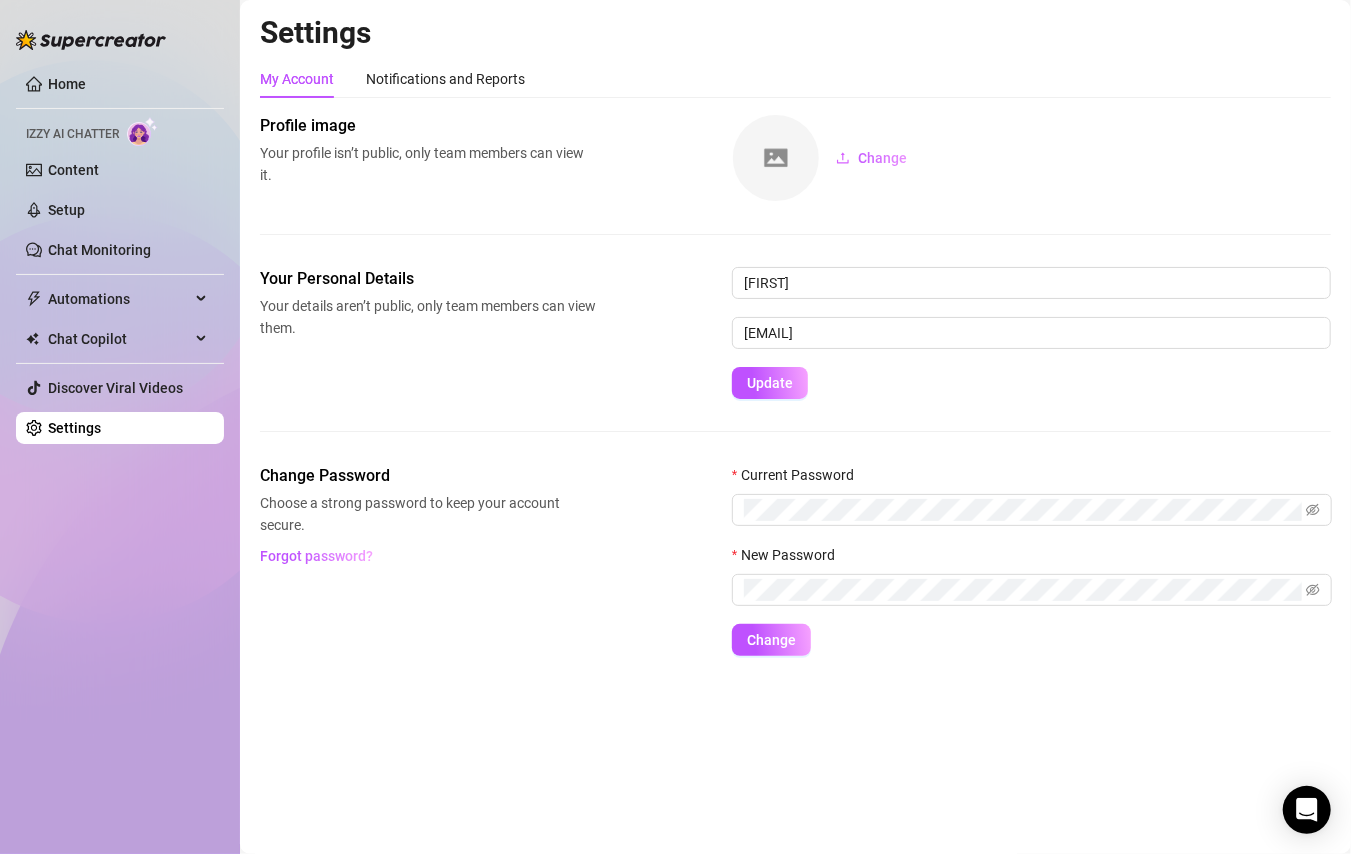 click on "Content" at bounding box center (73, 170) 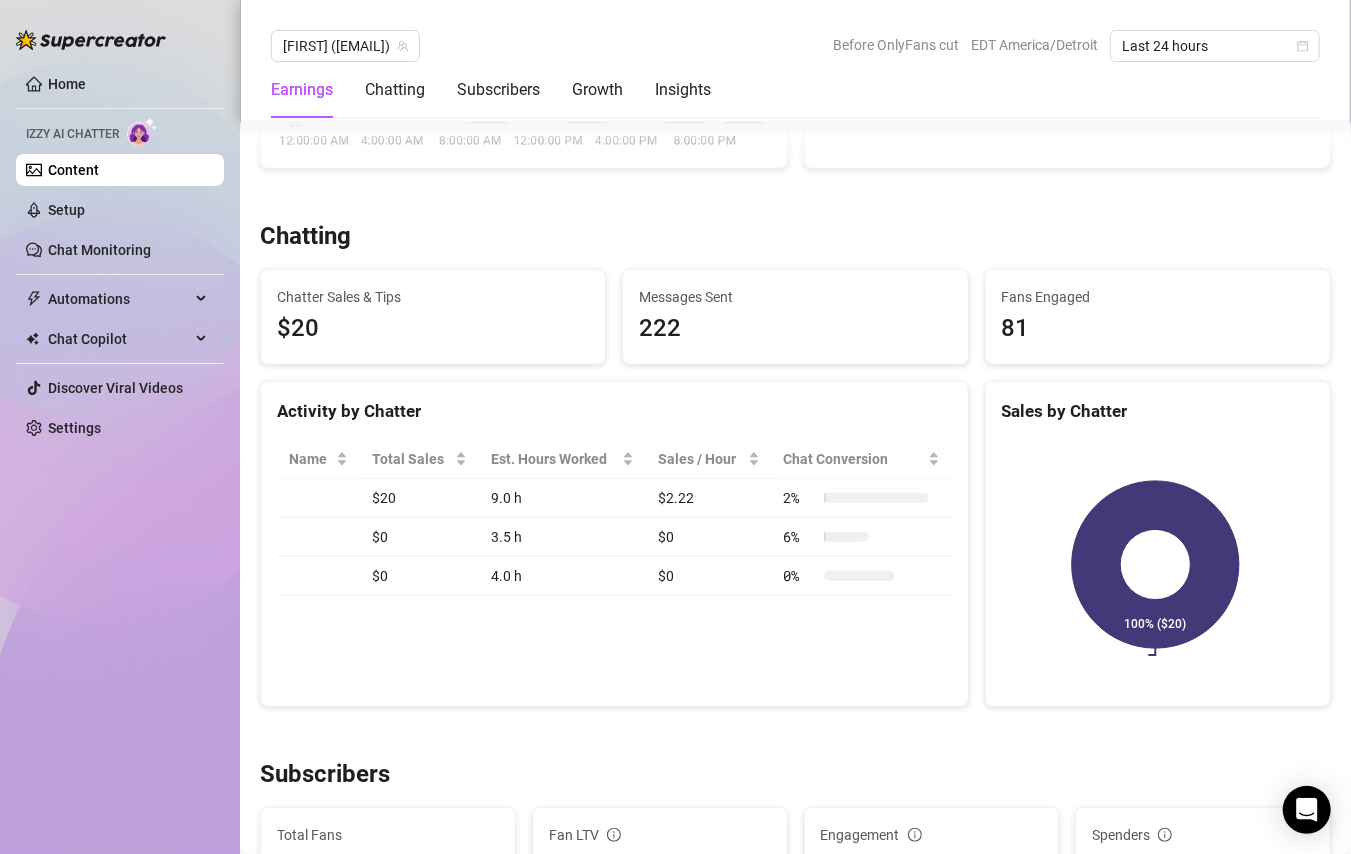 scroll, scrollTop: 584, scrollLeft: 0, axis: vertical 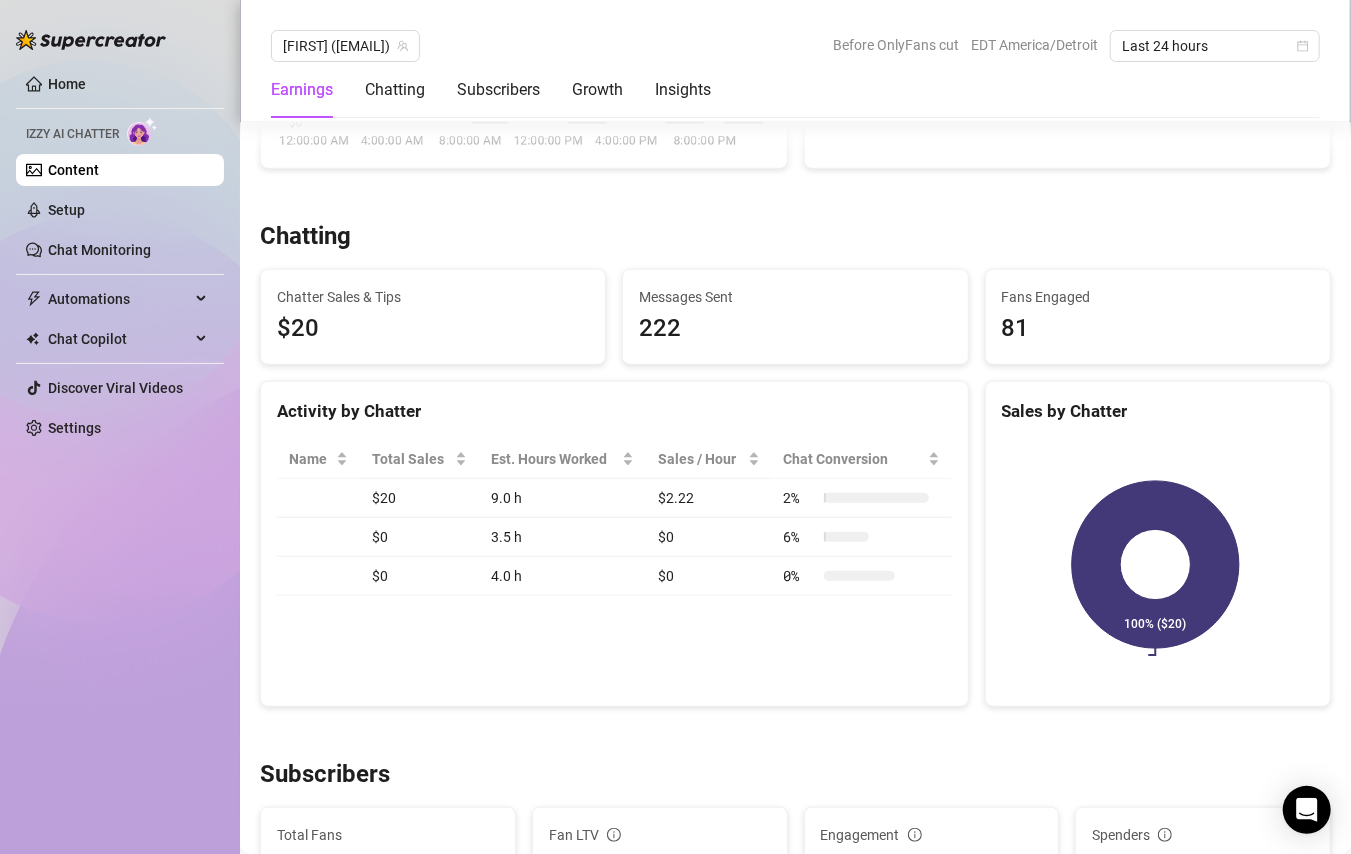 click 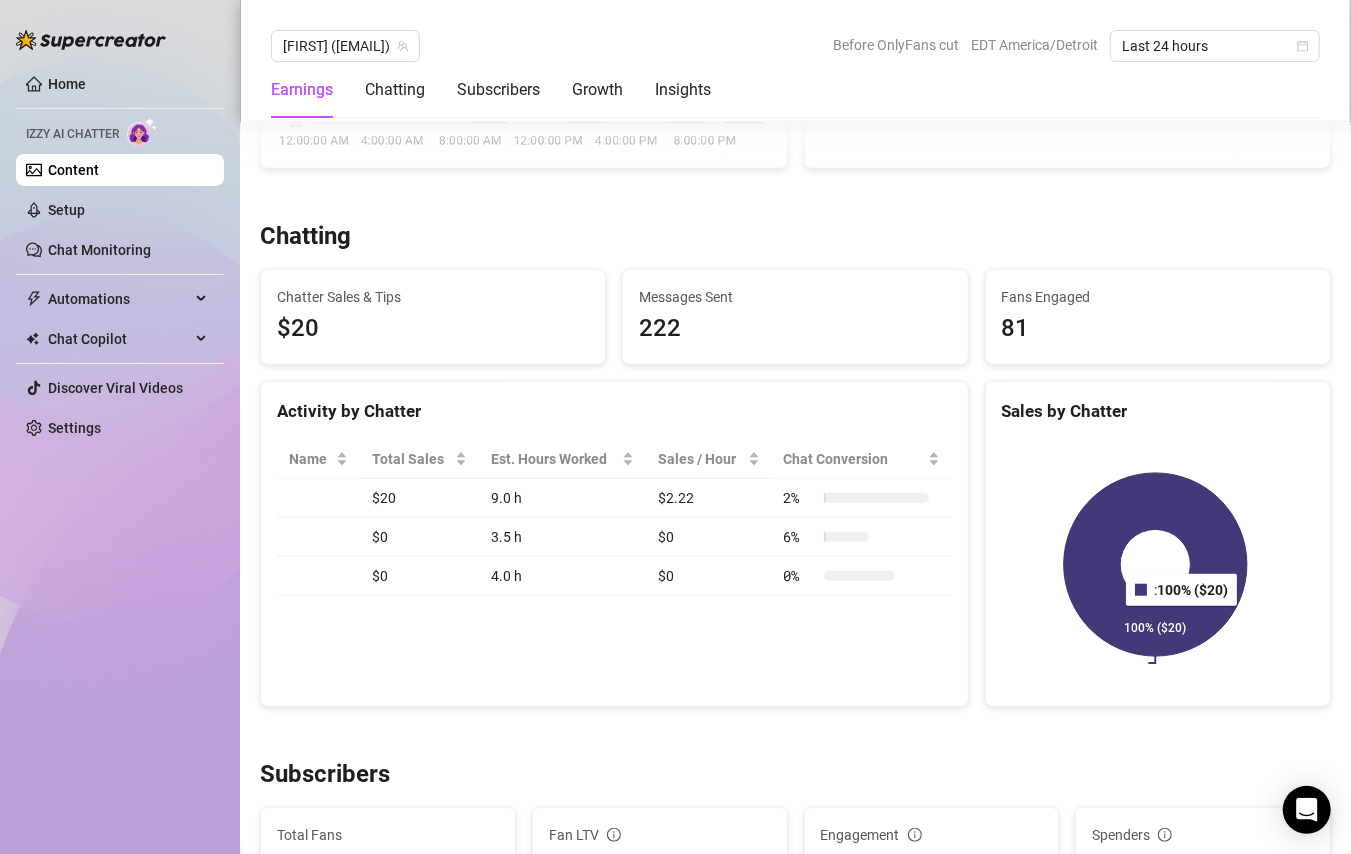 click on "9.0 h" at bounding box center (562, 498) 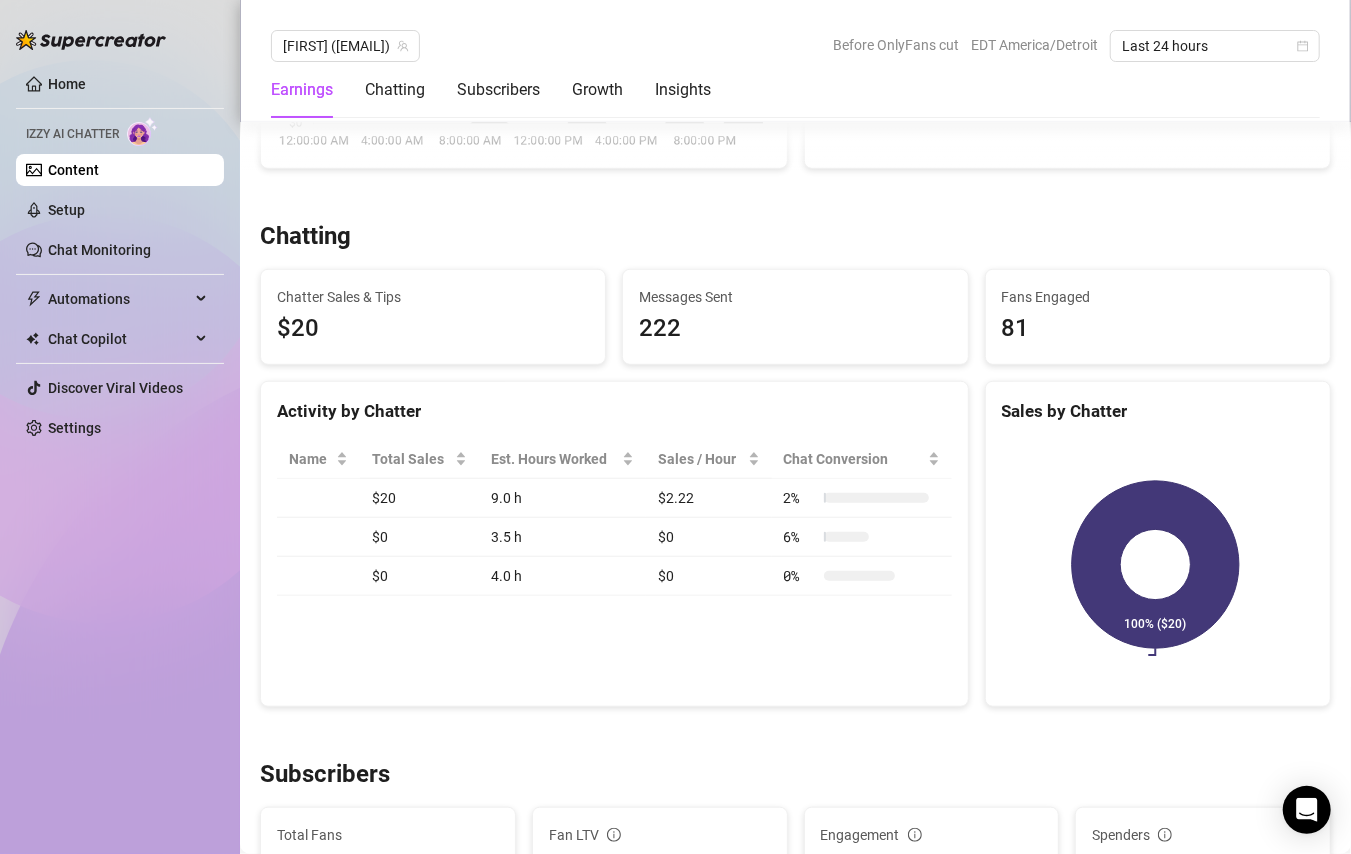 click on "9.0 h" at bounding box center [562, 498] 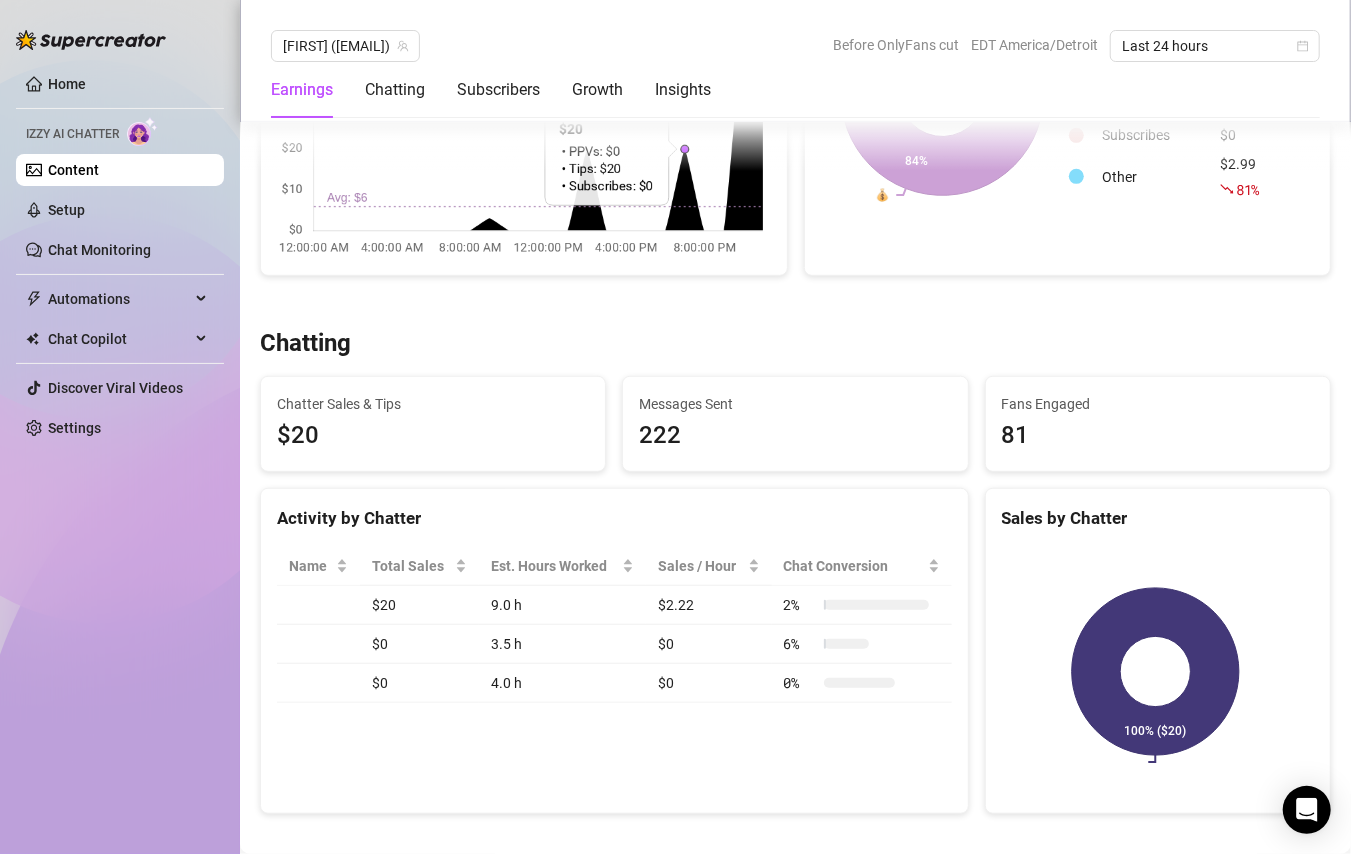 scroll, scrollTop: 522, scrollLeft: 0, axis: vertical 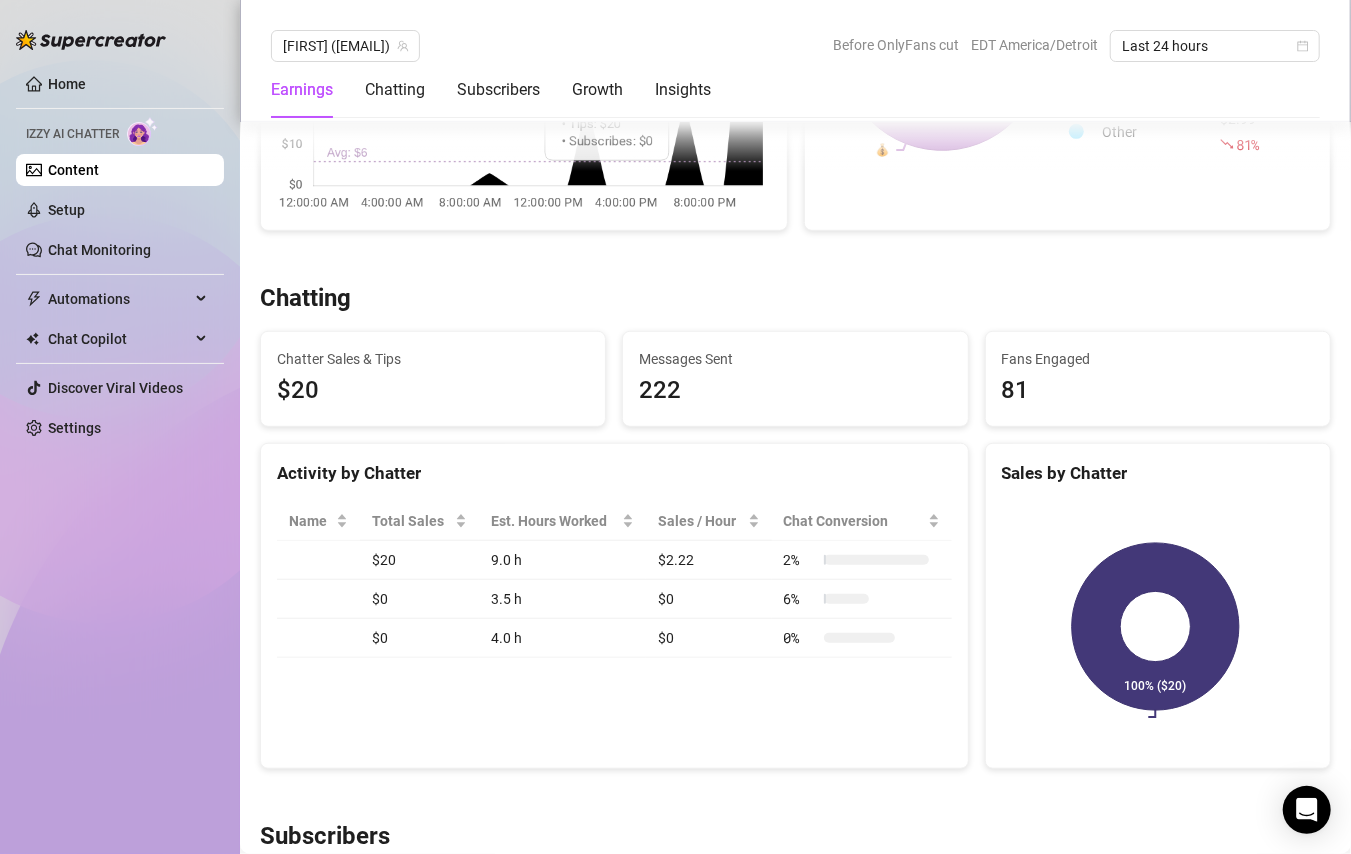 click on "Activity by Chatter" at bounding box center (614, 473) 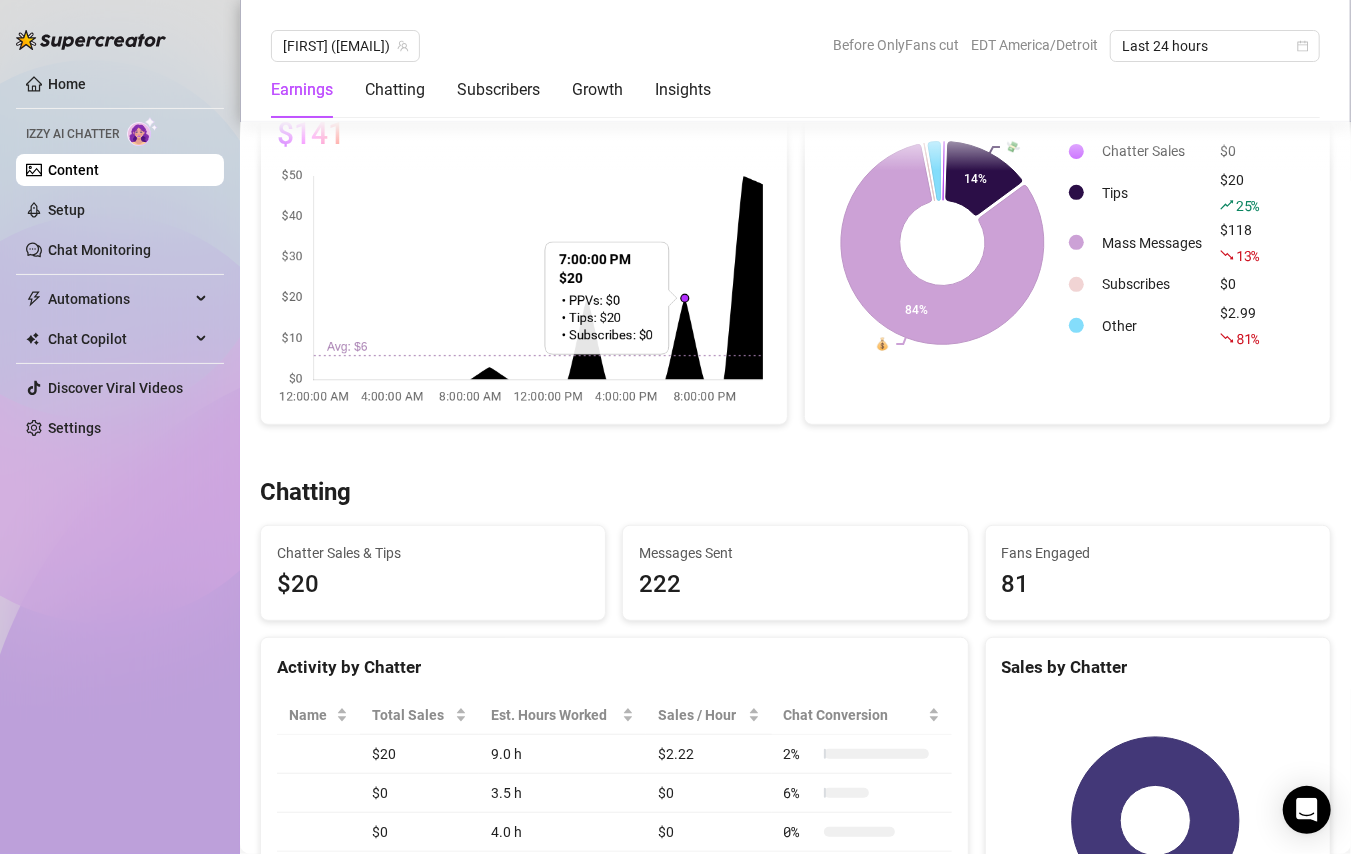 scroll, scrollTop: 414, scrollLeft: 0, axis: vertical 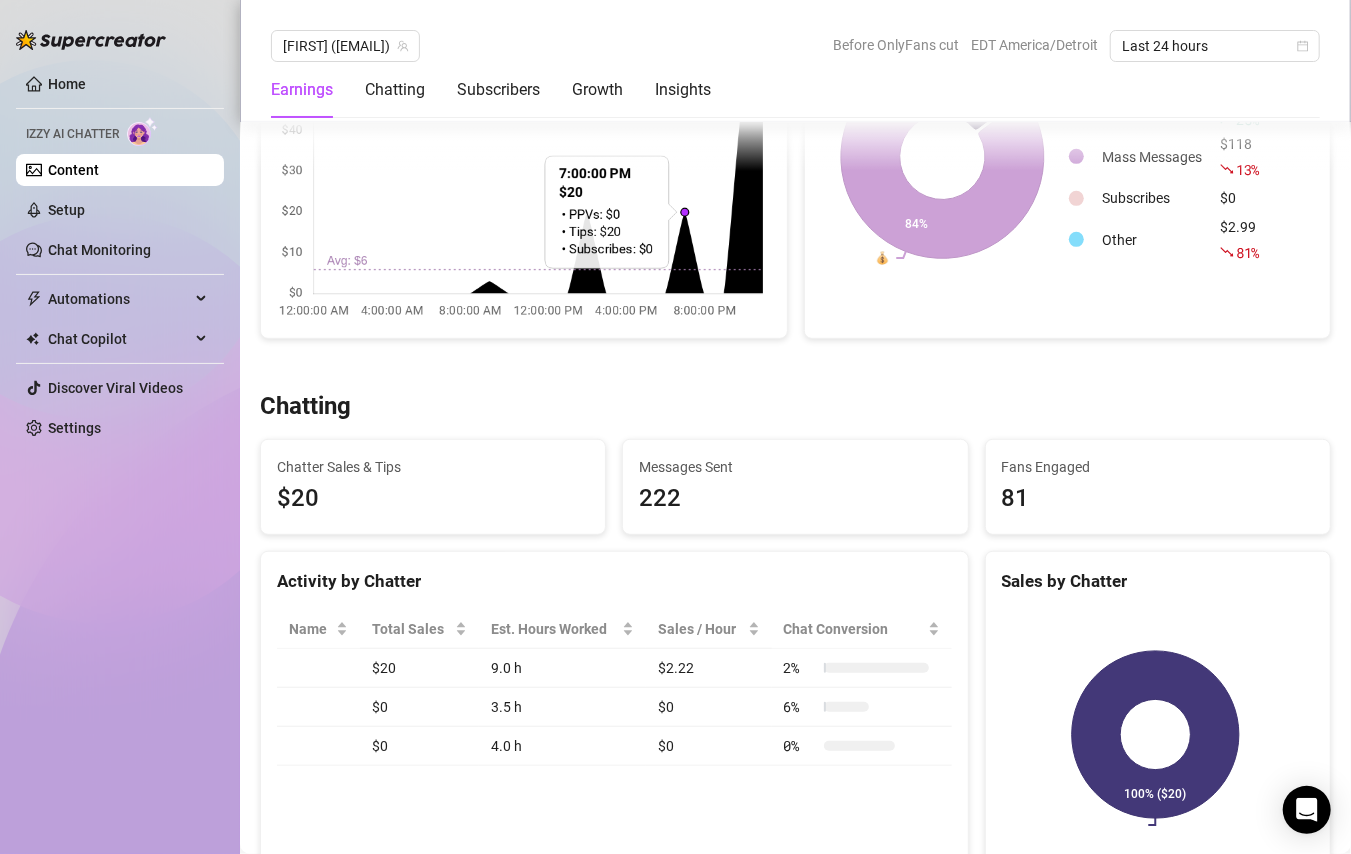 click on "6 %" at bounding box center [800, 707] 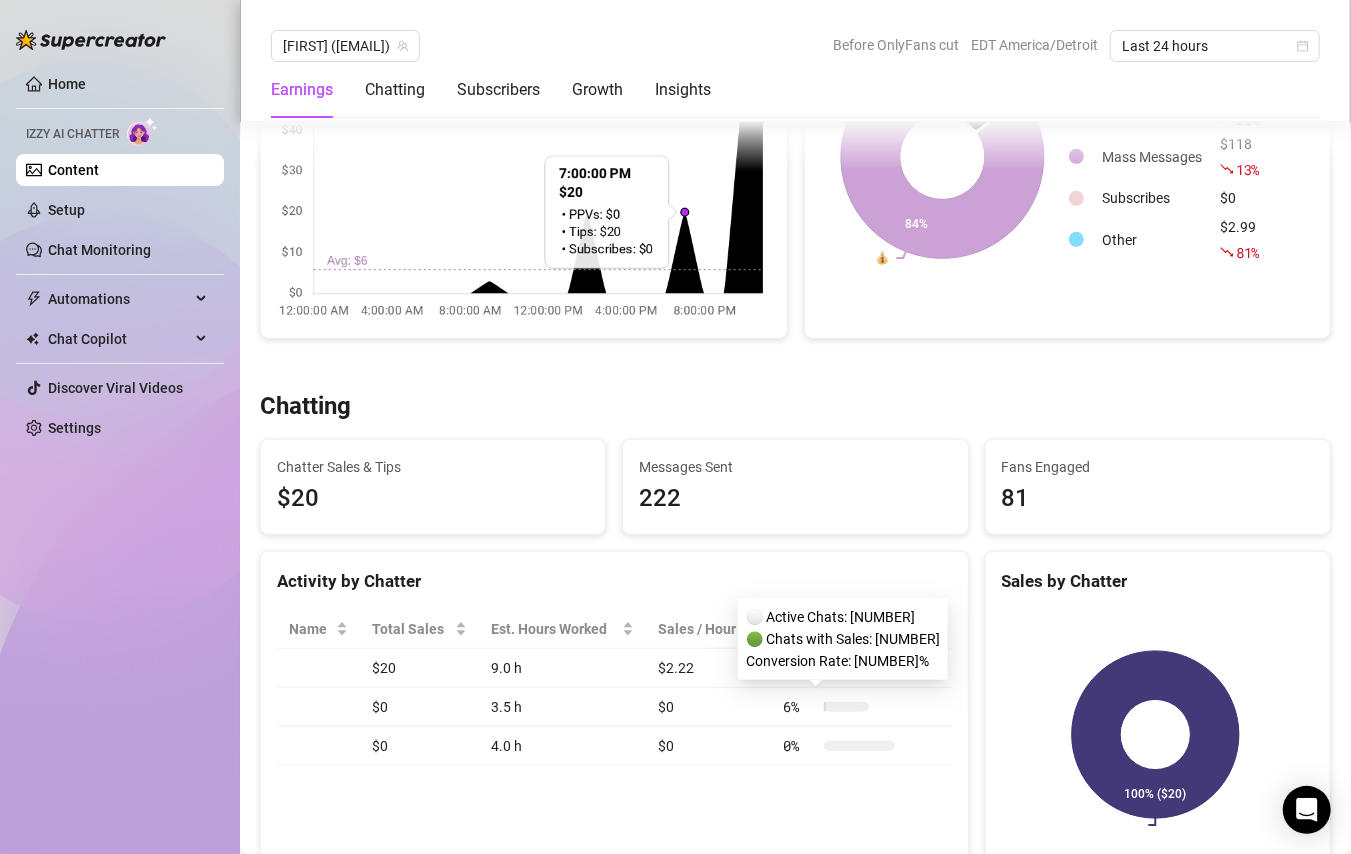 click on "$0" at bounding box center (419, 707) 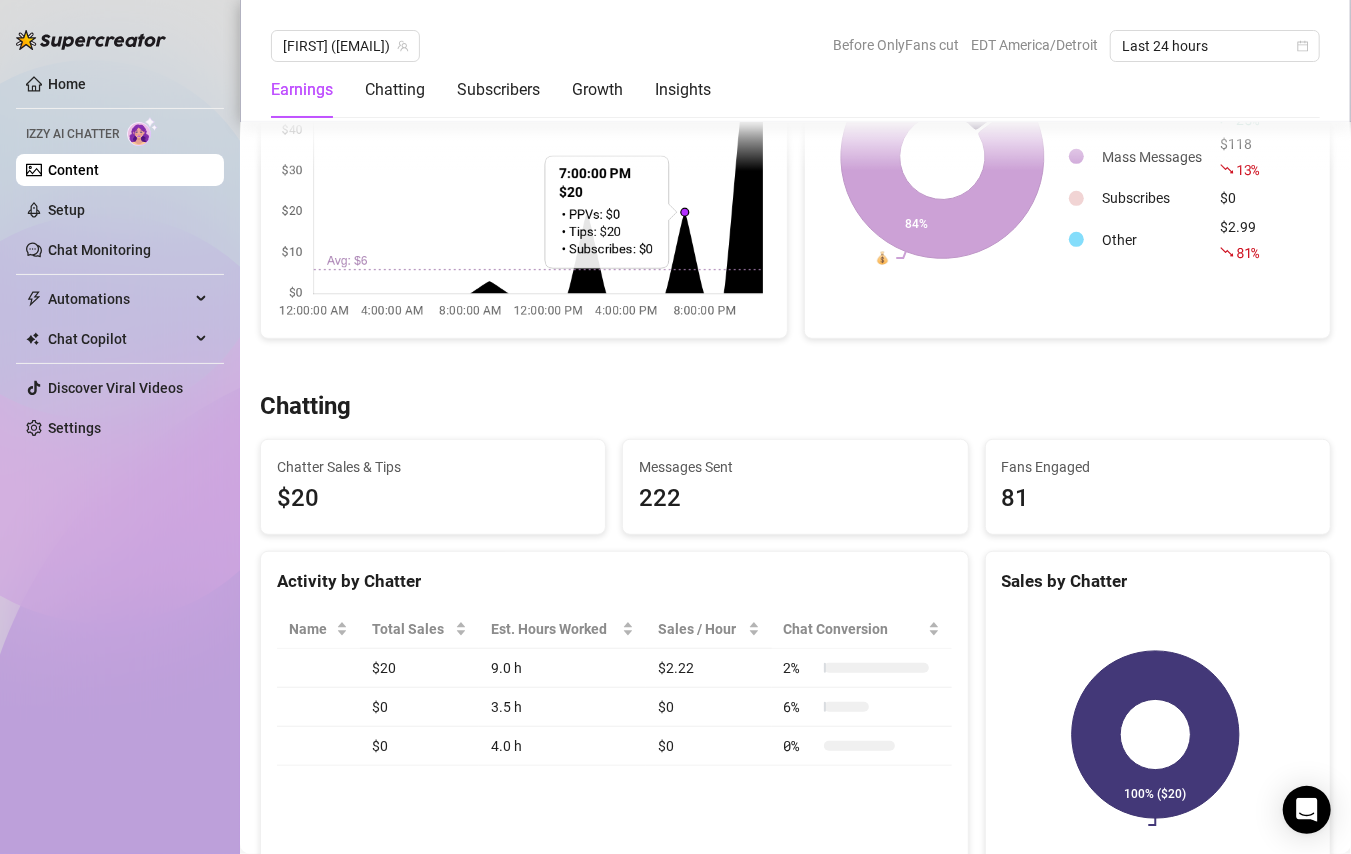 click on "3.5 h" at bounding box center [562, 707] 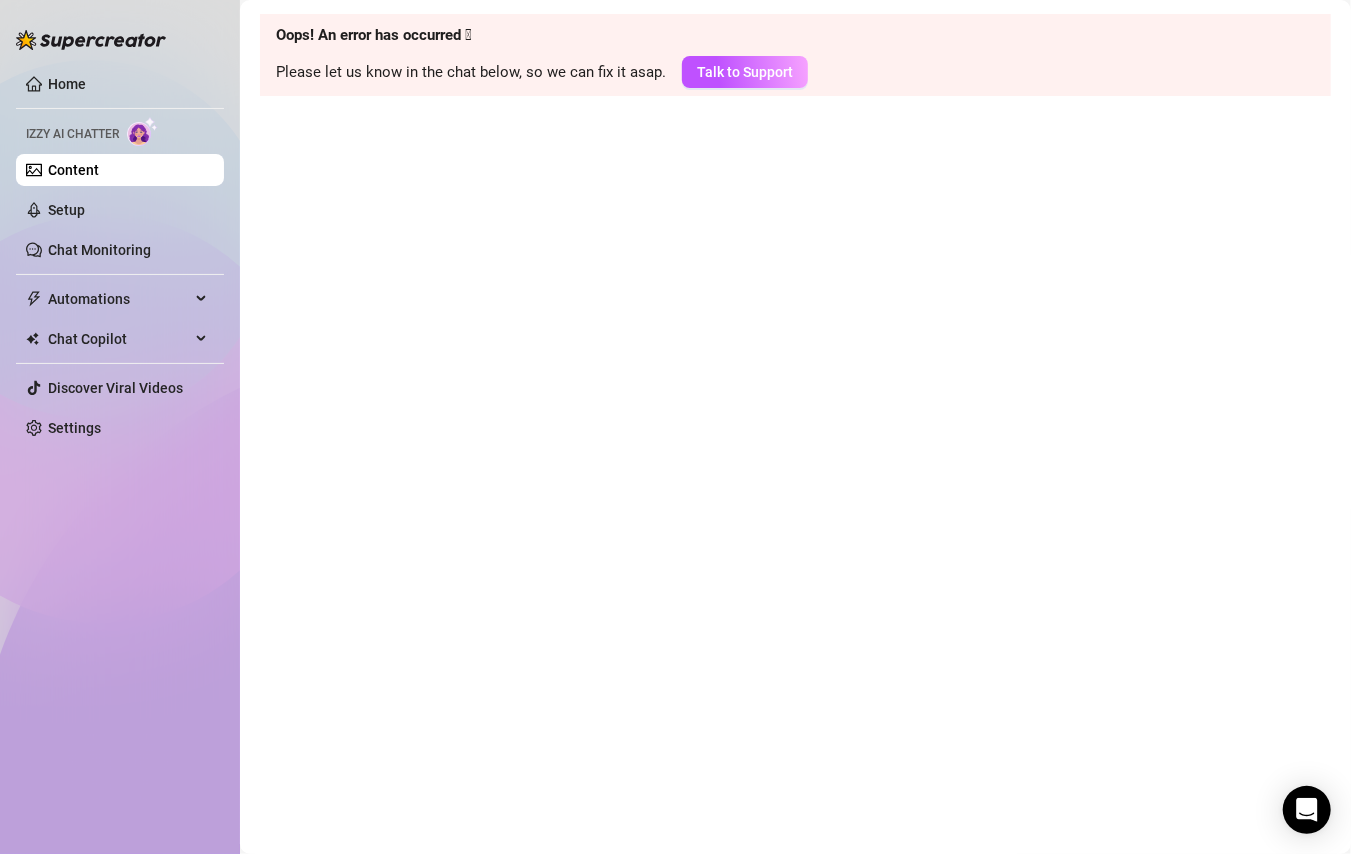 scroll, scrollTop: 0, scrollLeft: 0, axis: both 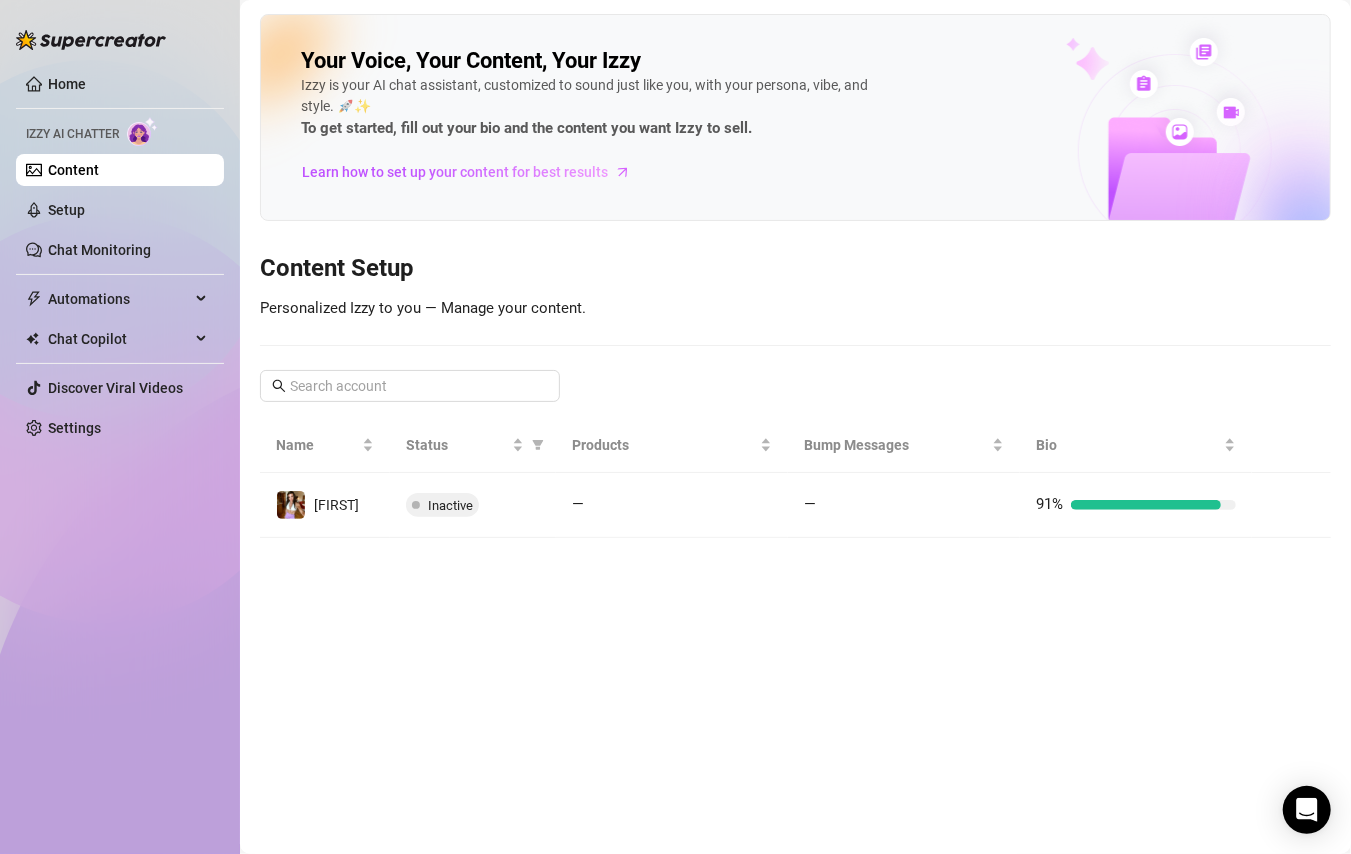 click on "[FIRST]" at bounding box center [325, 505] 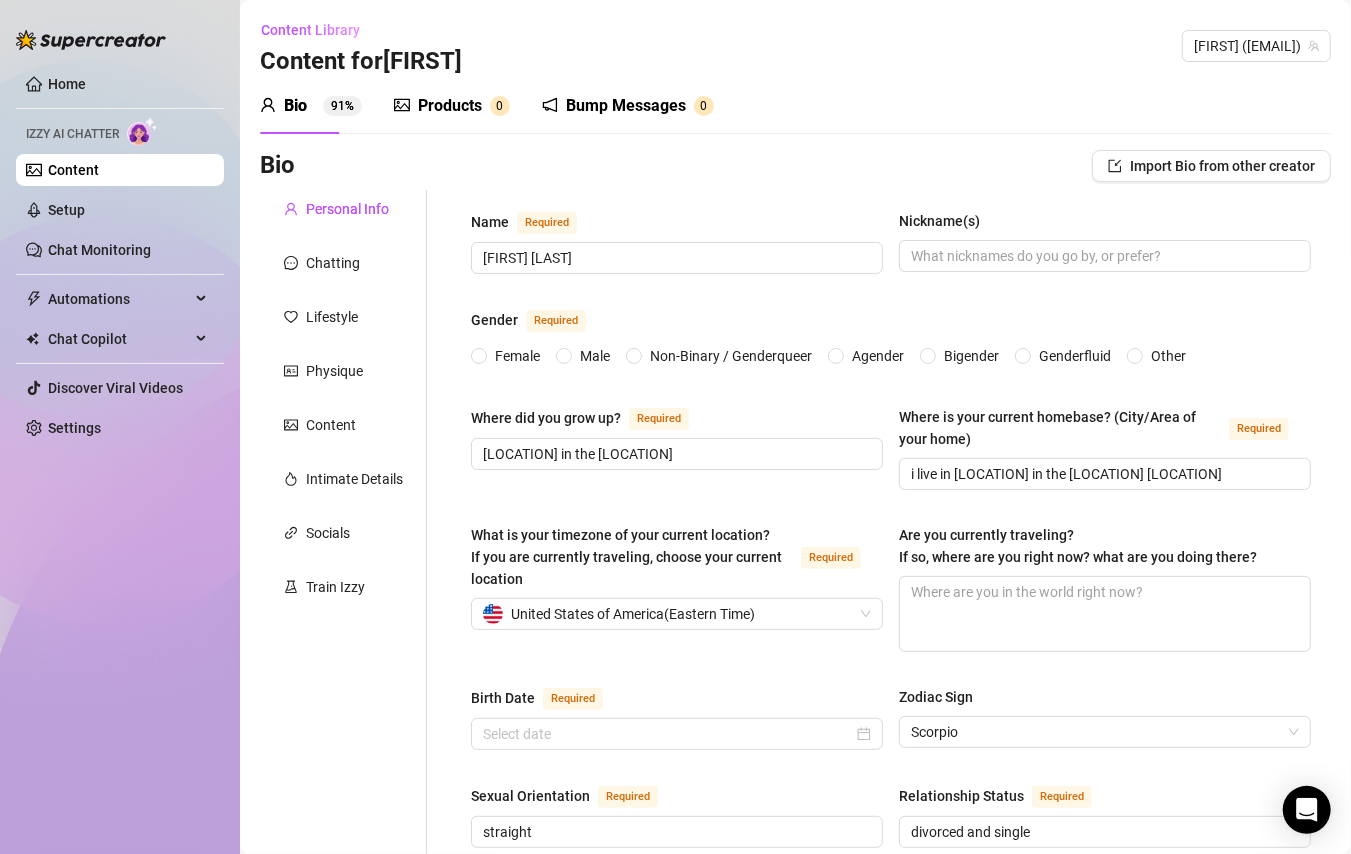 type 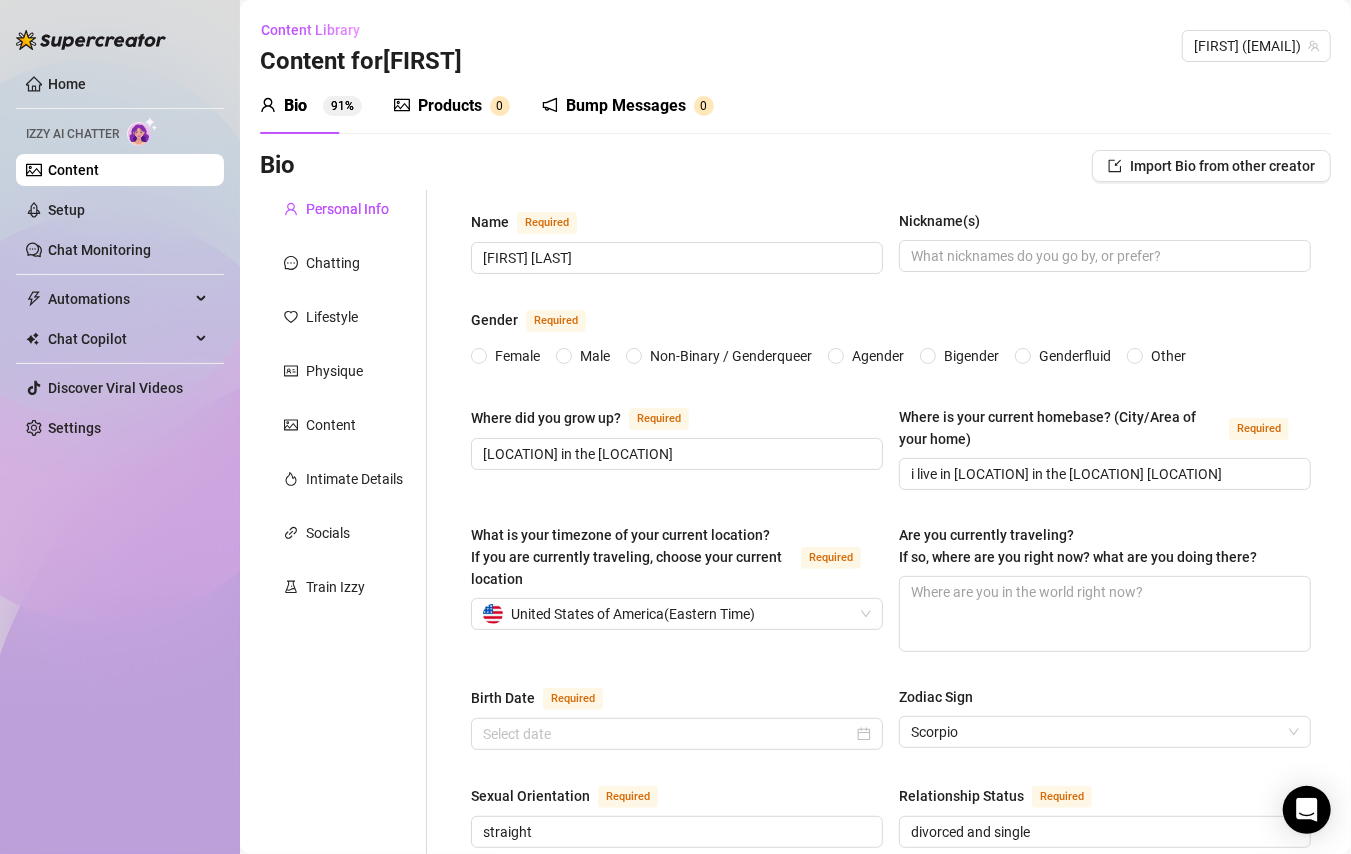 radio on "true" 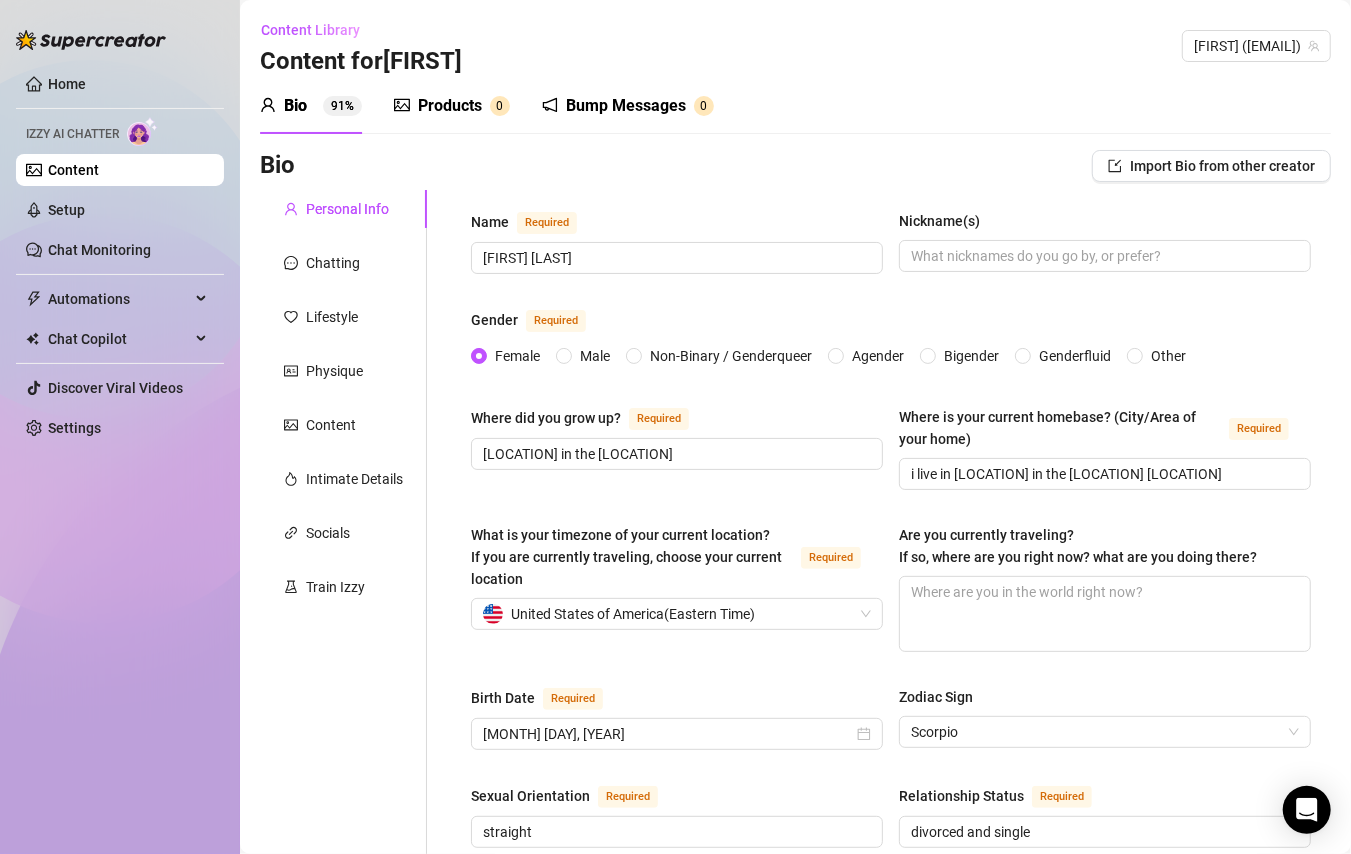 type on "[MONTH] [DAY], [YEAR]" 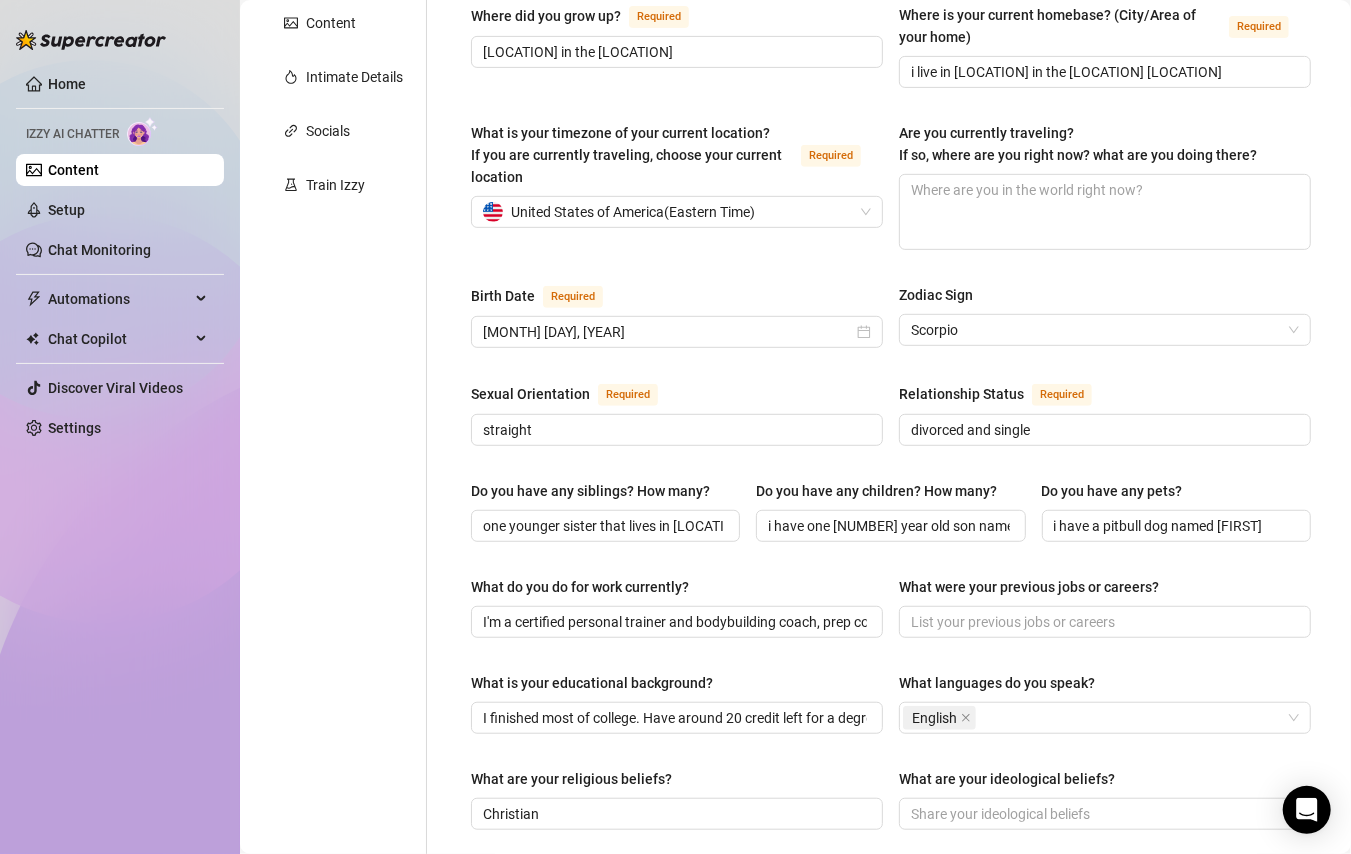 scroll, scrollTop: 0, scrollLeft: 14, axis: horizontal 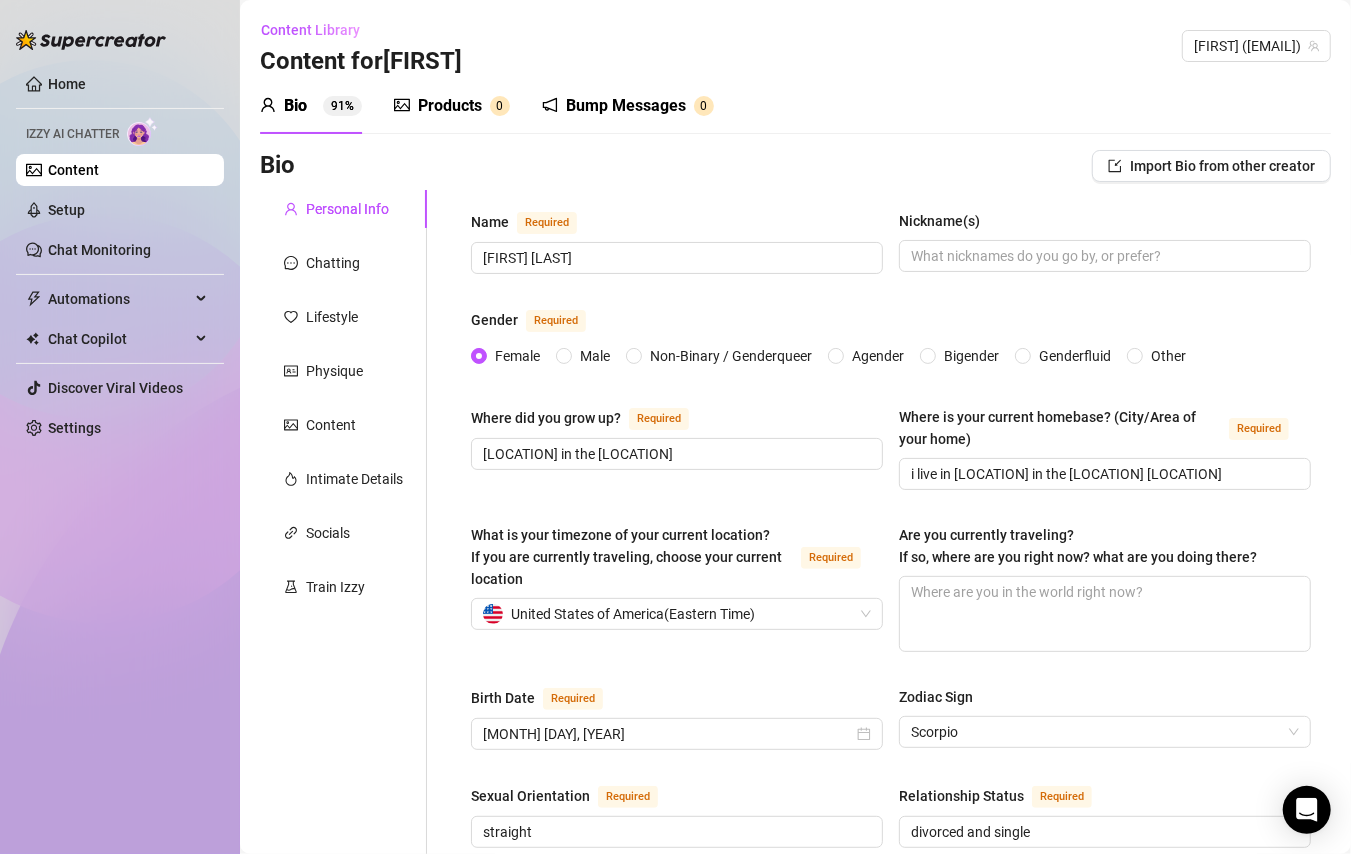click on "Home" at bounding box center (67, 84) 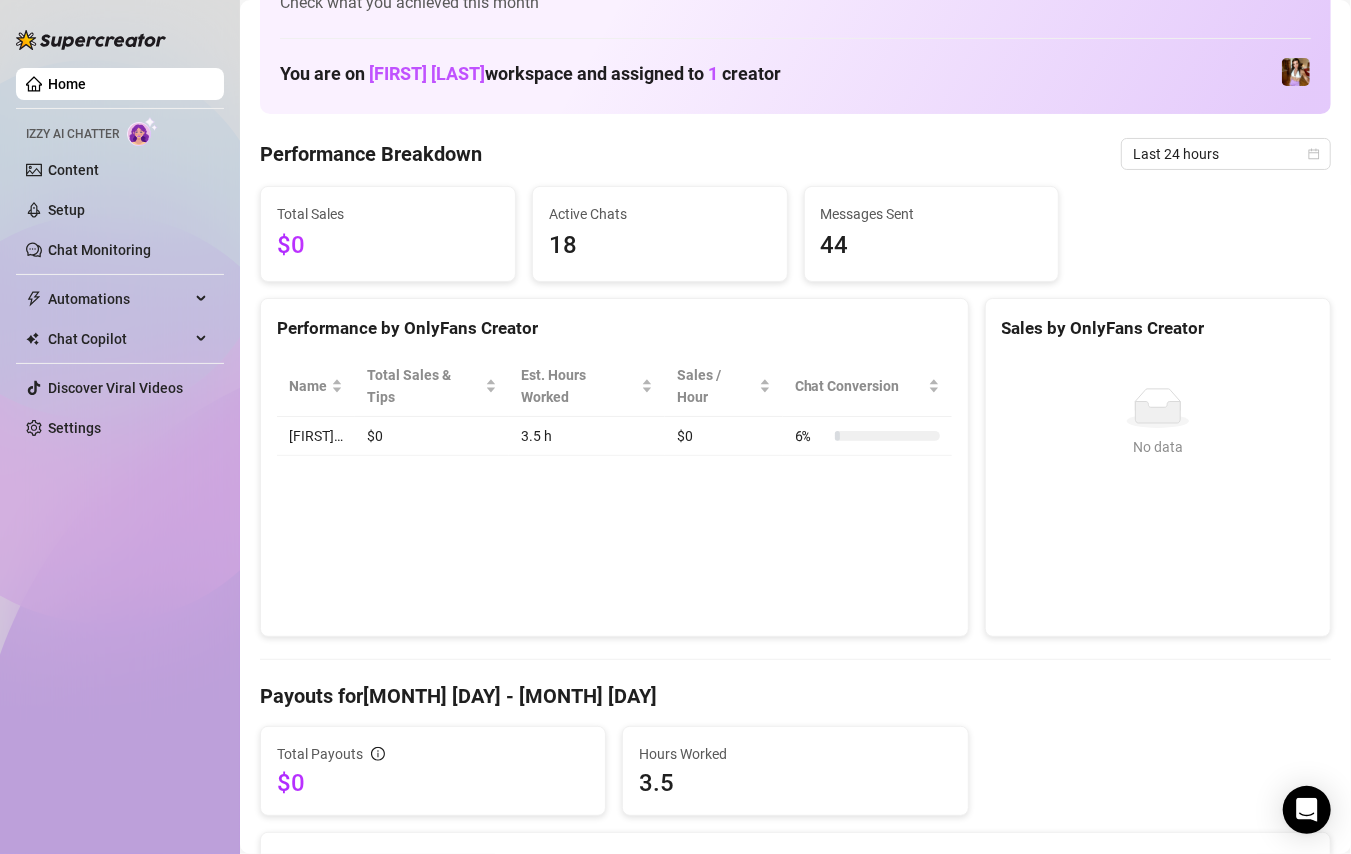 scroll, scrollTop: 0, scrollLeft: 0, axis: both 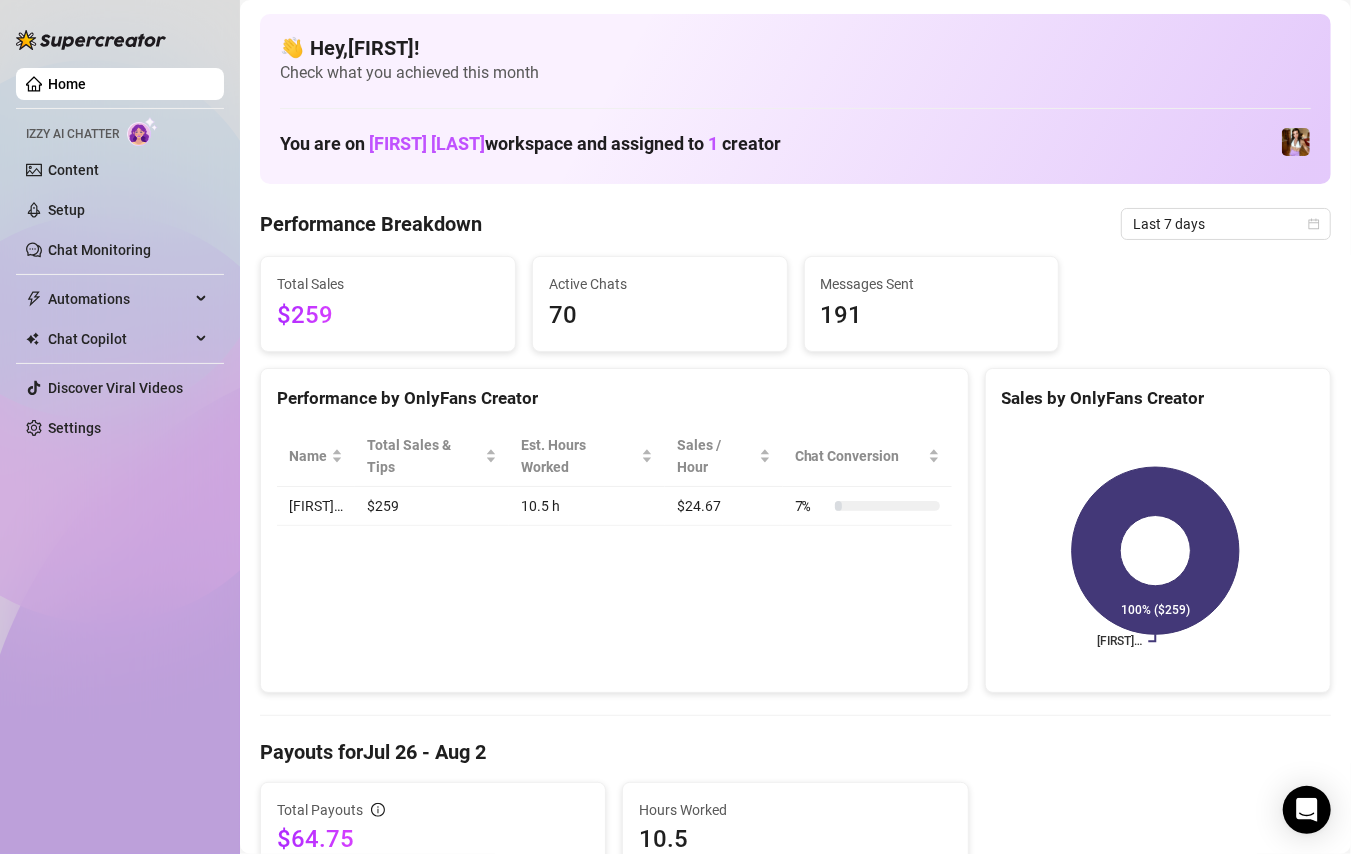 click 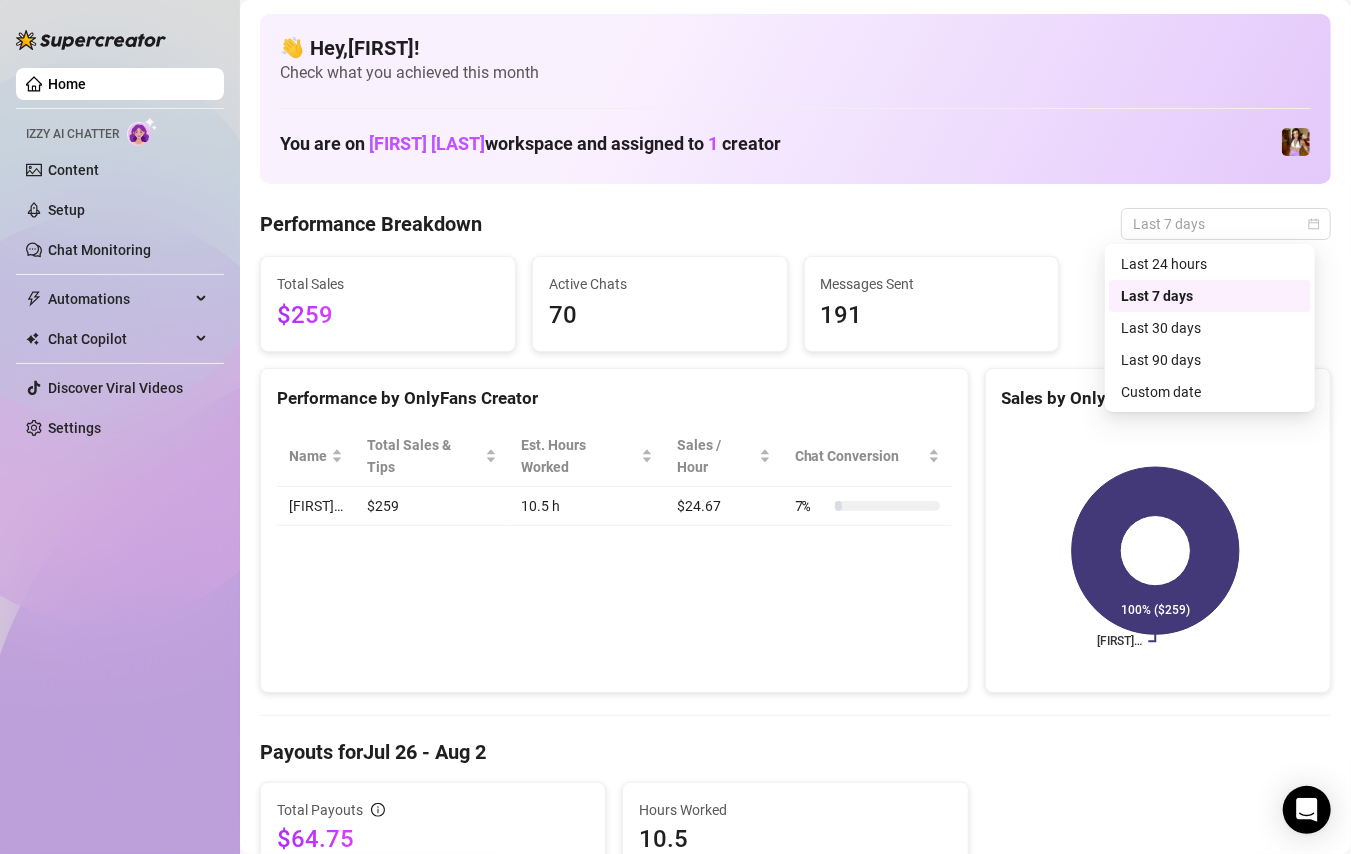 click on "Last 24 hours" at bounding box center [1210, 264] 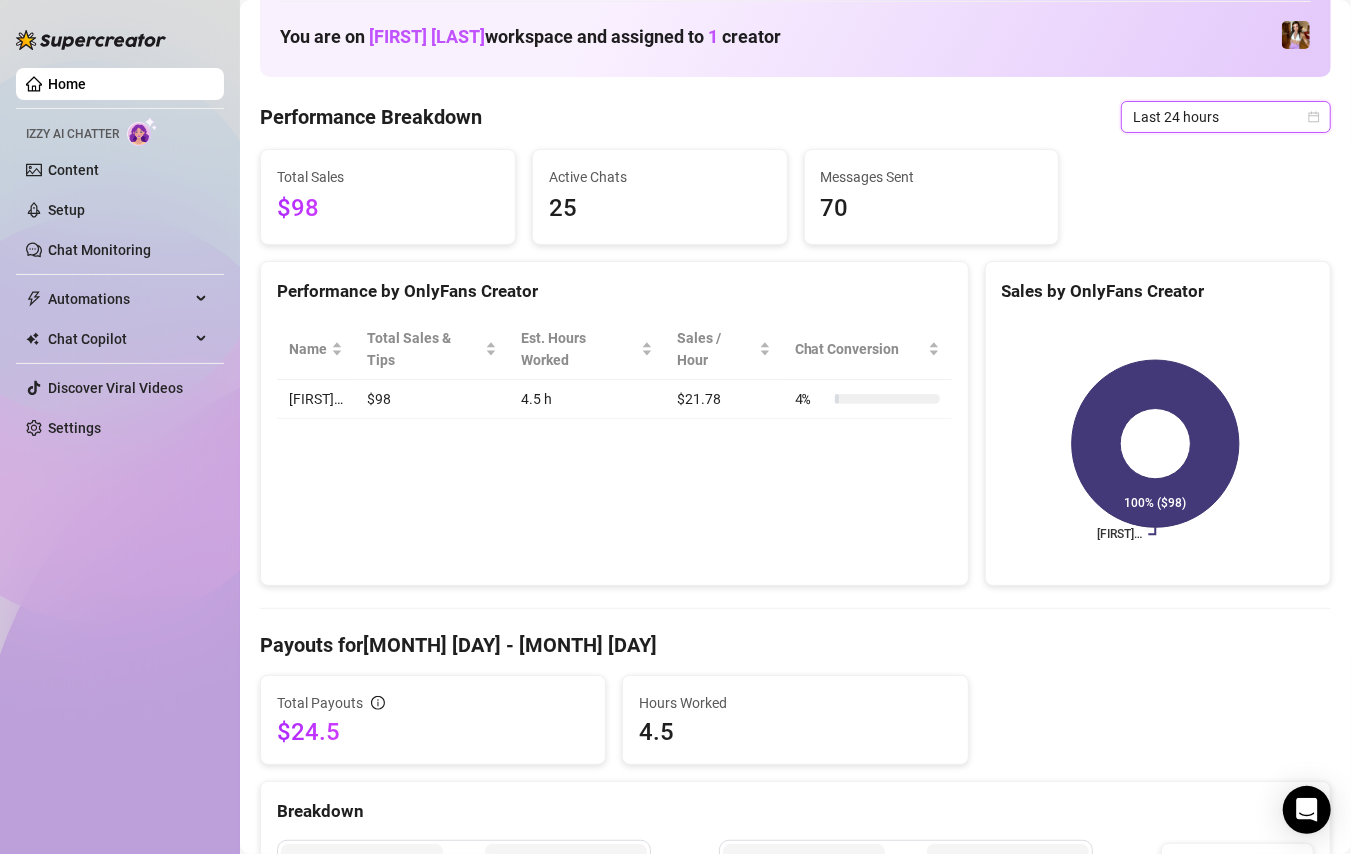 scroll, scrollTop: 0, scrollLeft: 0, axis: both 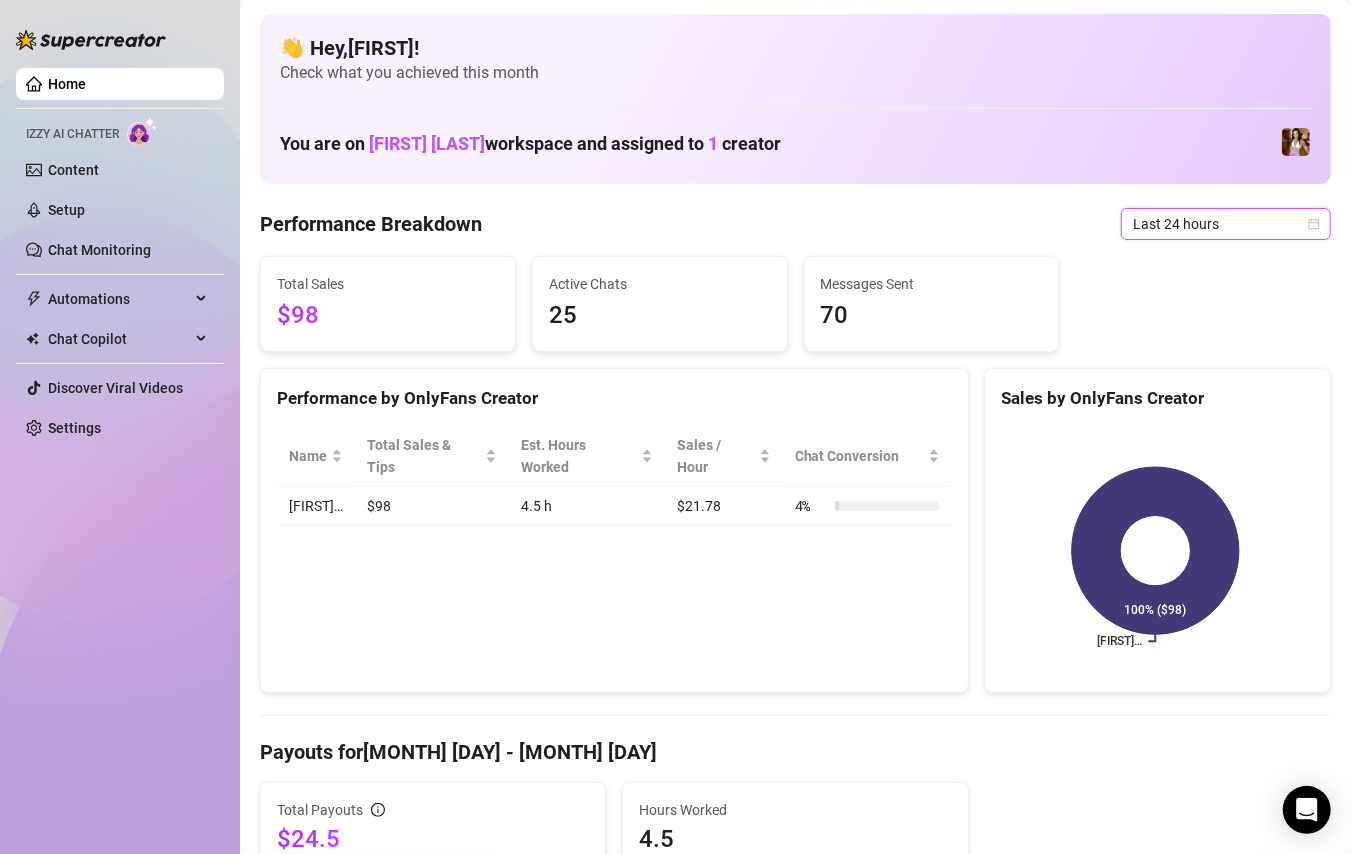 click on "Last 24 hours" at bounding box center (1226, 224) 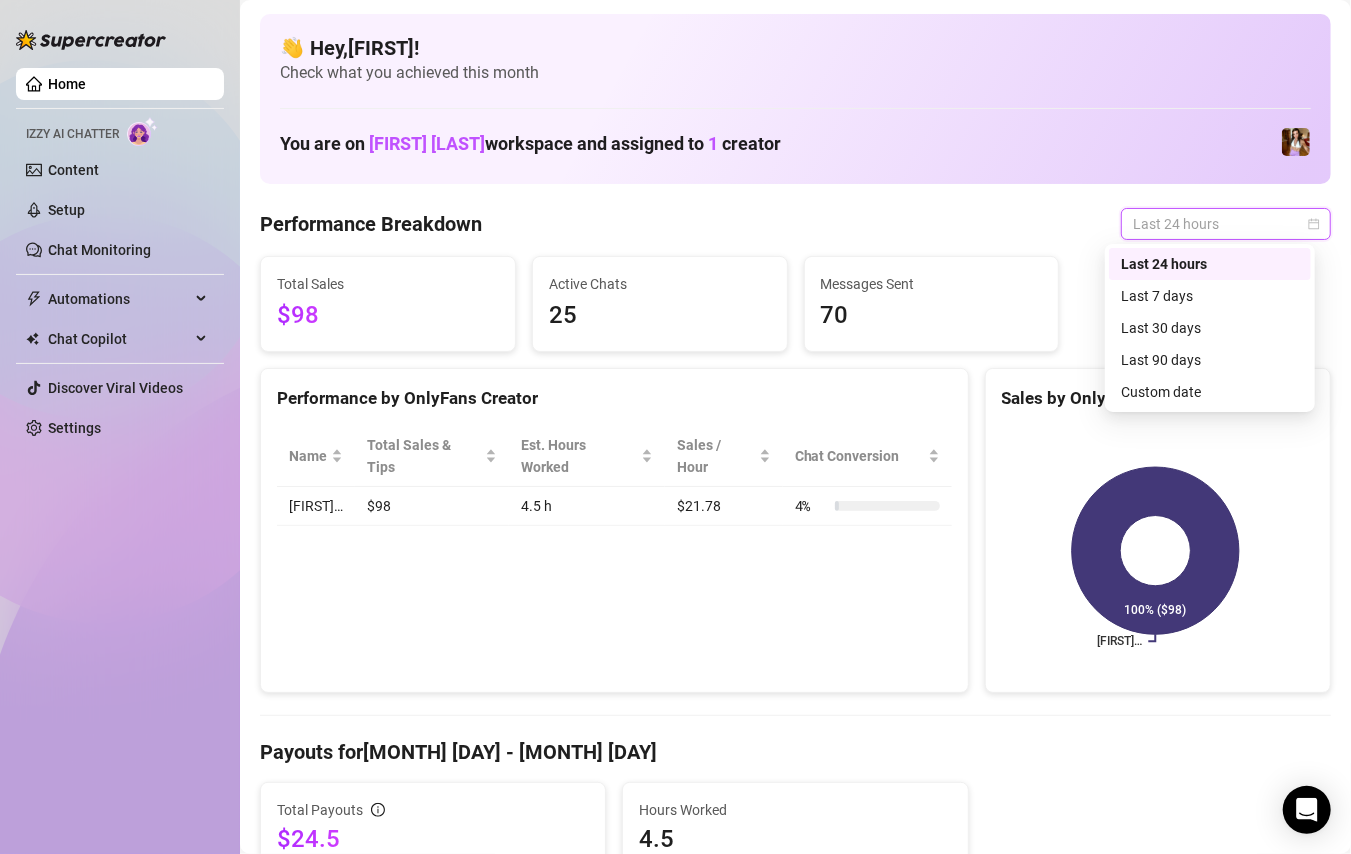 click on "Last 90 days" at bounding box center [1210, 360] 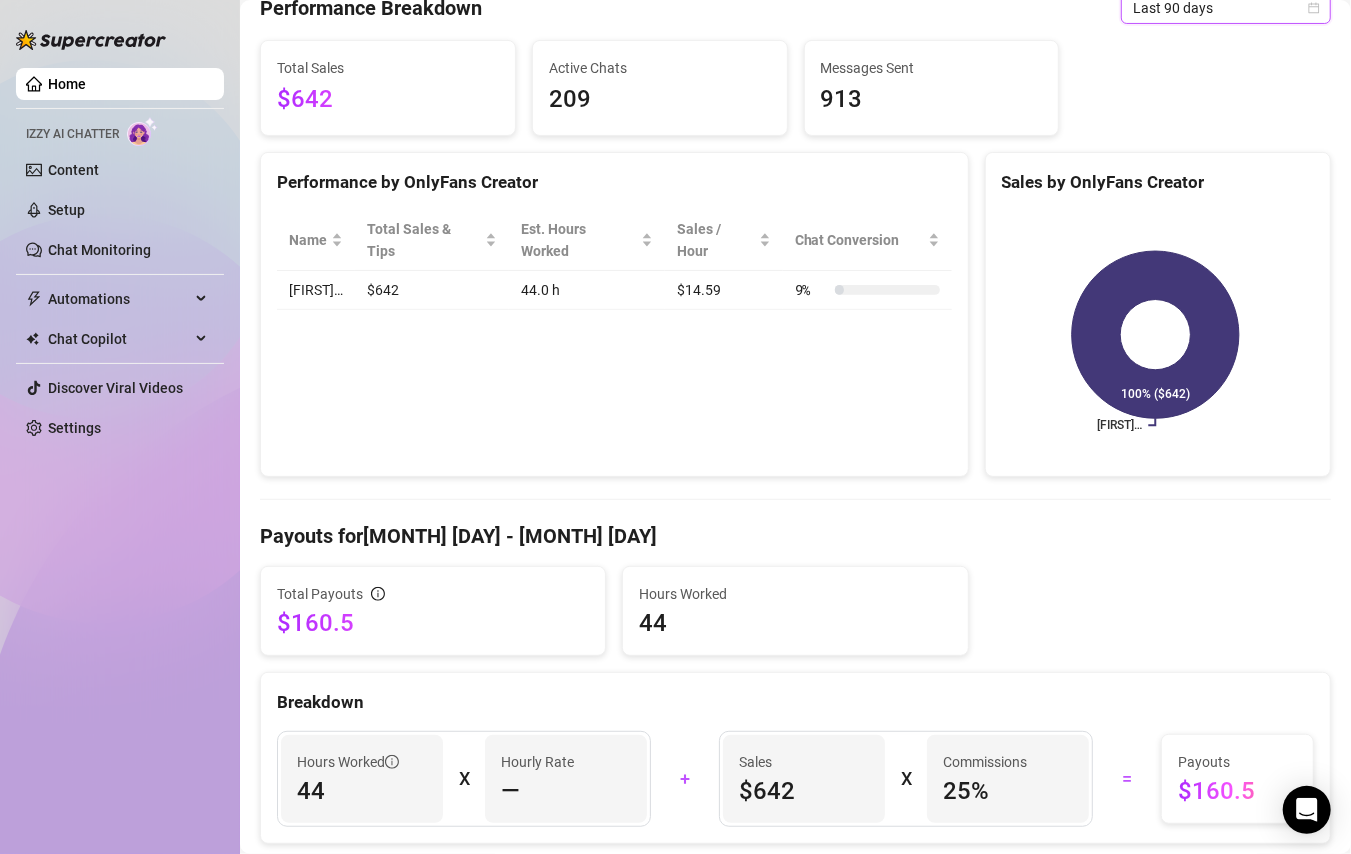scroll, scrollTop: 0, scrollLeft: 0, axis: both 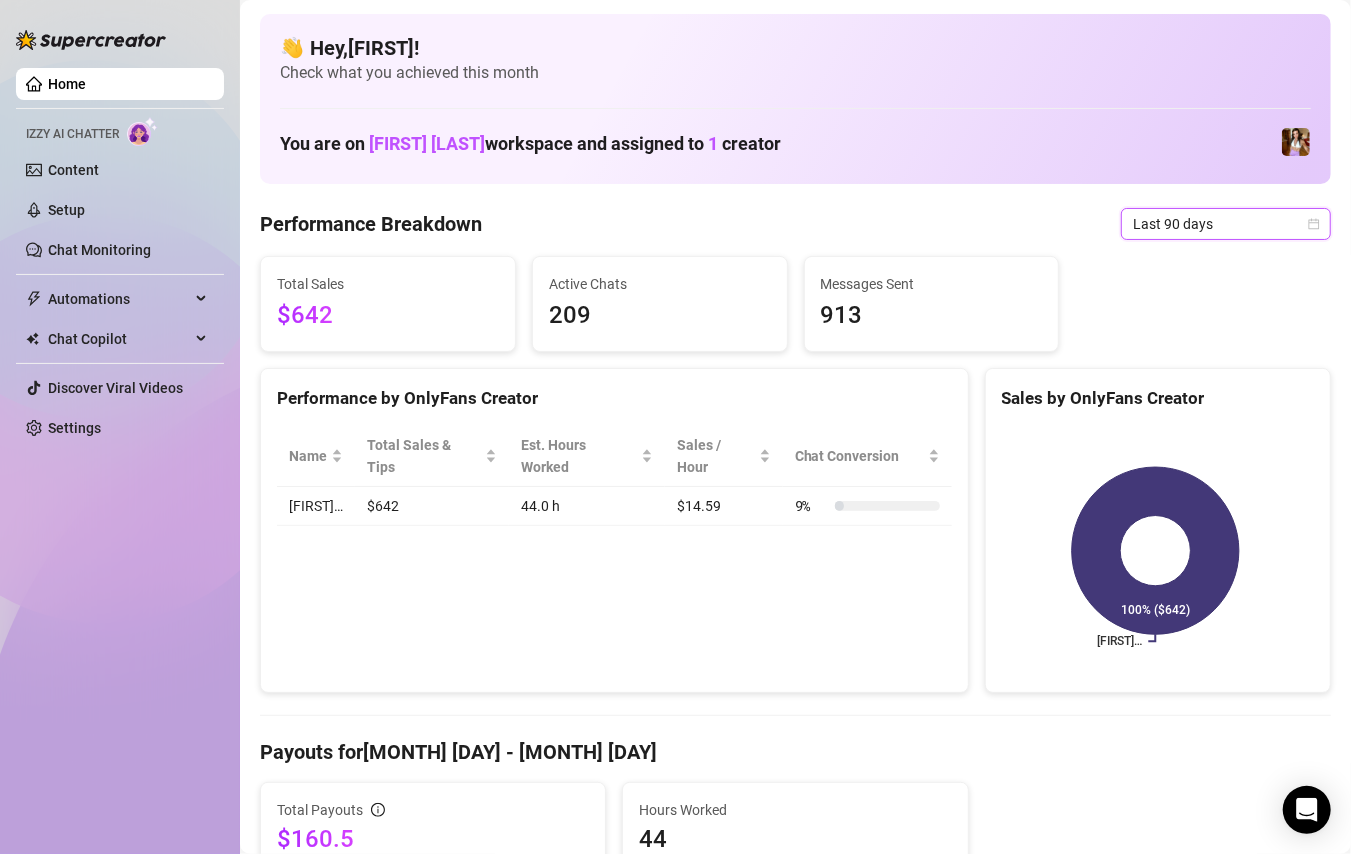 click on "Last 90 days" at bounding box center (1226, 224) 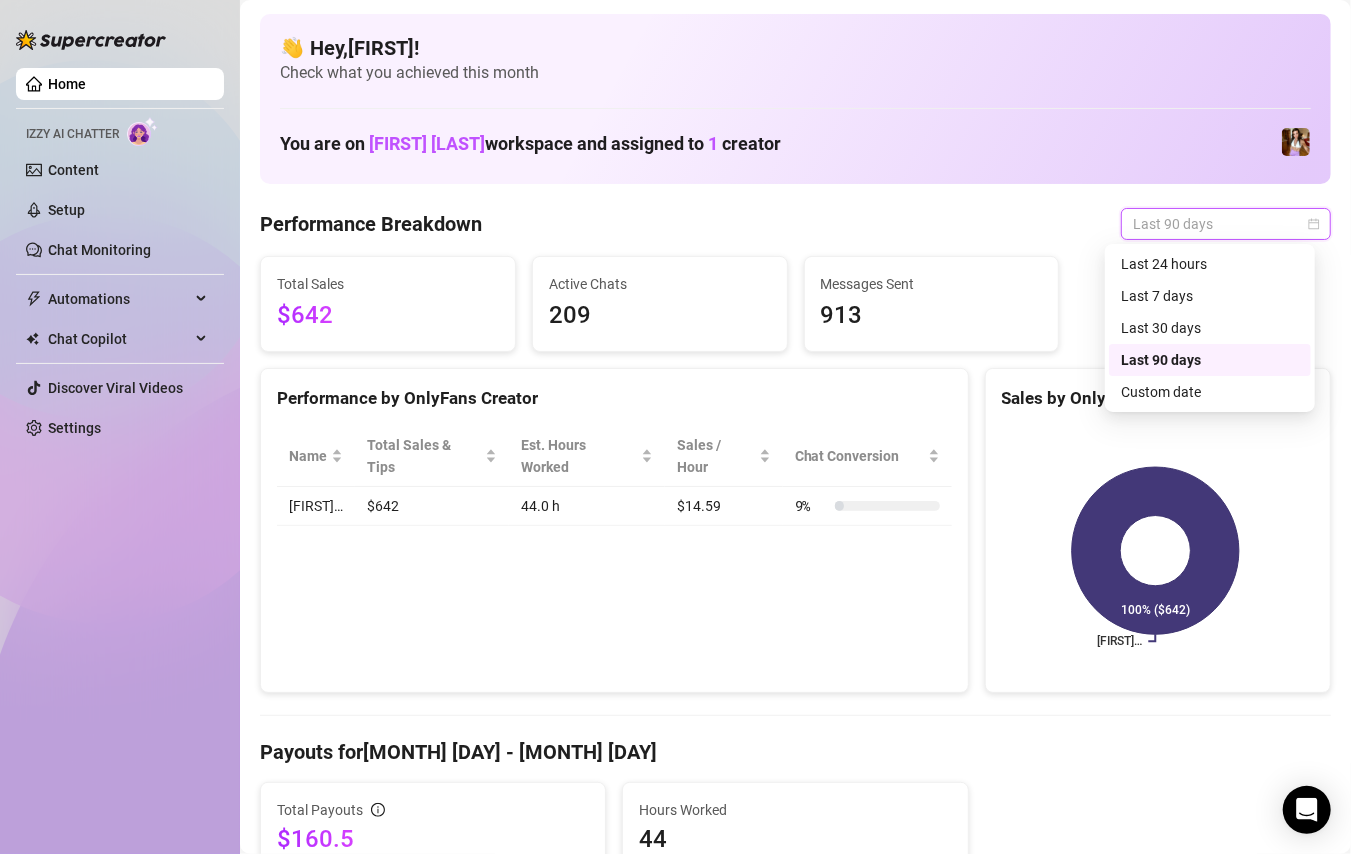 click on "Last 30 days" at bounding box center (1210, 328) 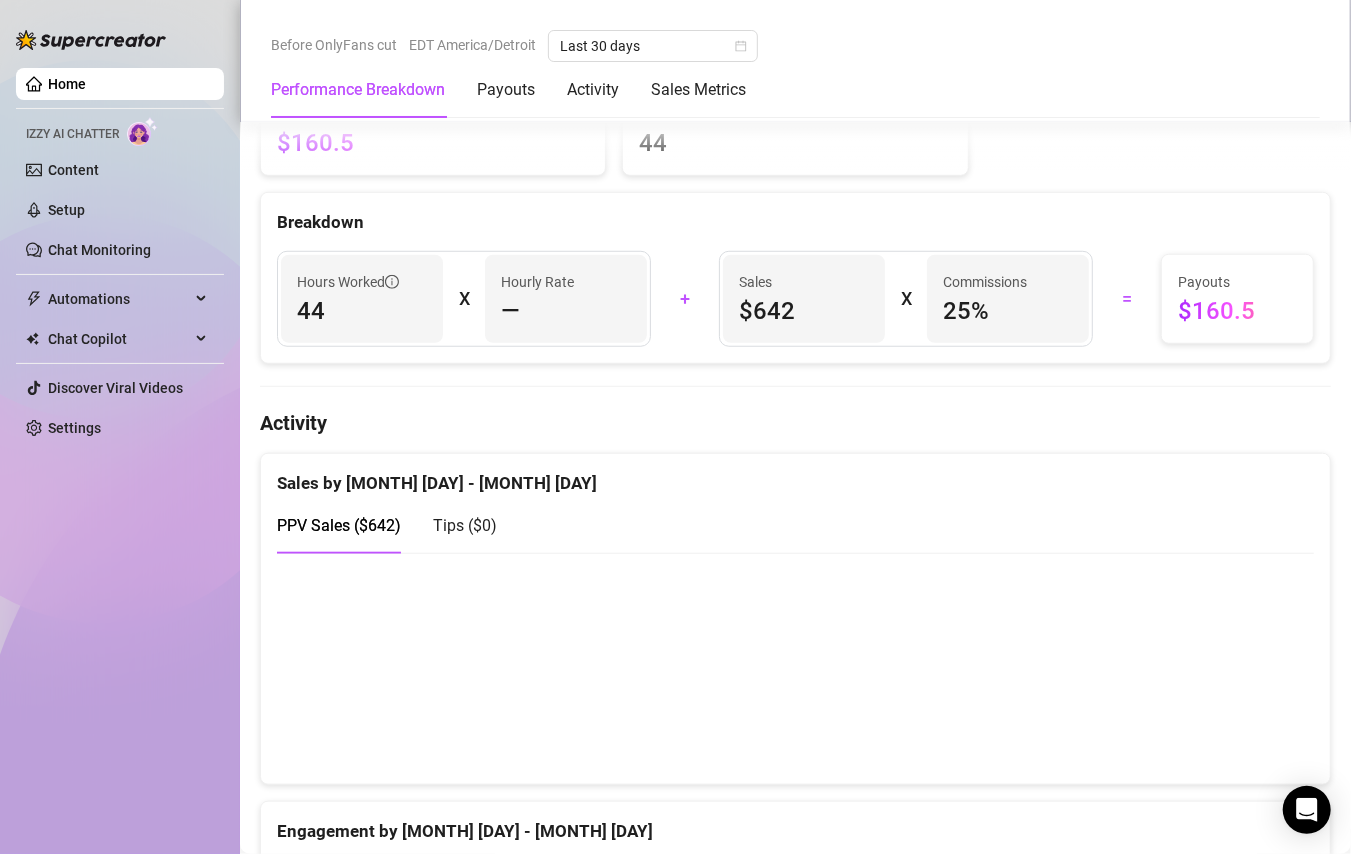 scroll, scrollTop: 697, scrollLeft: 0, axis: vertical 